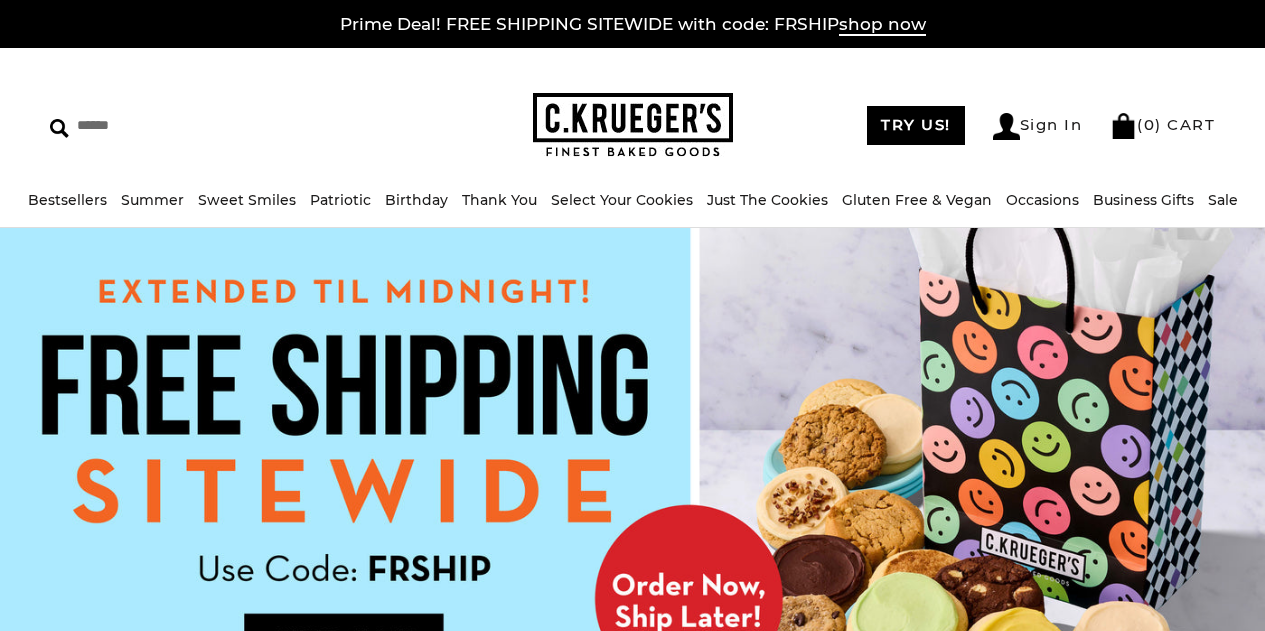 scroll, scrollTop: 0, scrollLeft: 0, axis: both 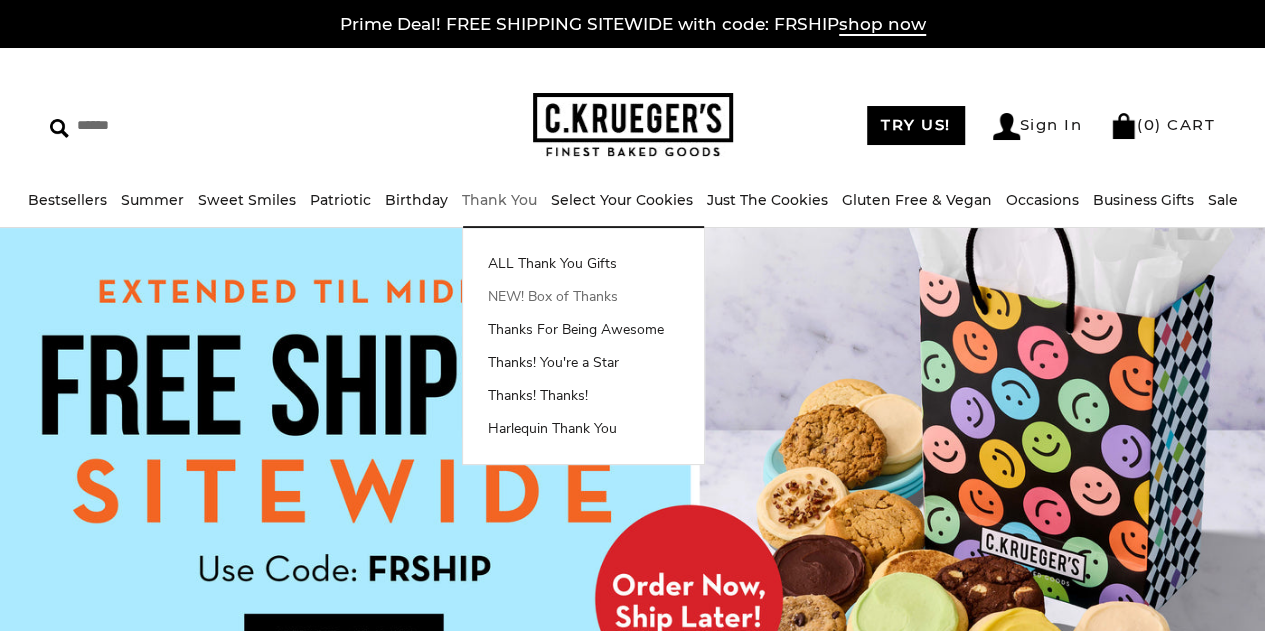 click on "NEW! Box of Thanks" at bounding box center [583, 296] 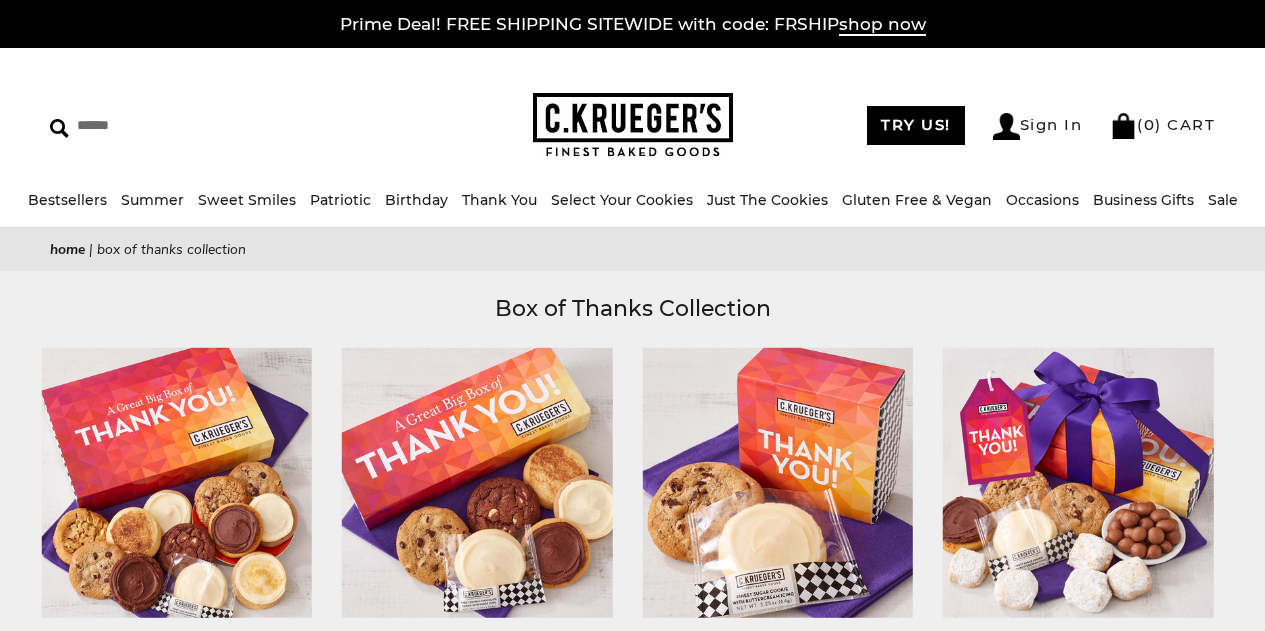 scroll, scrollTop: 0, scrollLeft: 0, axis: both 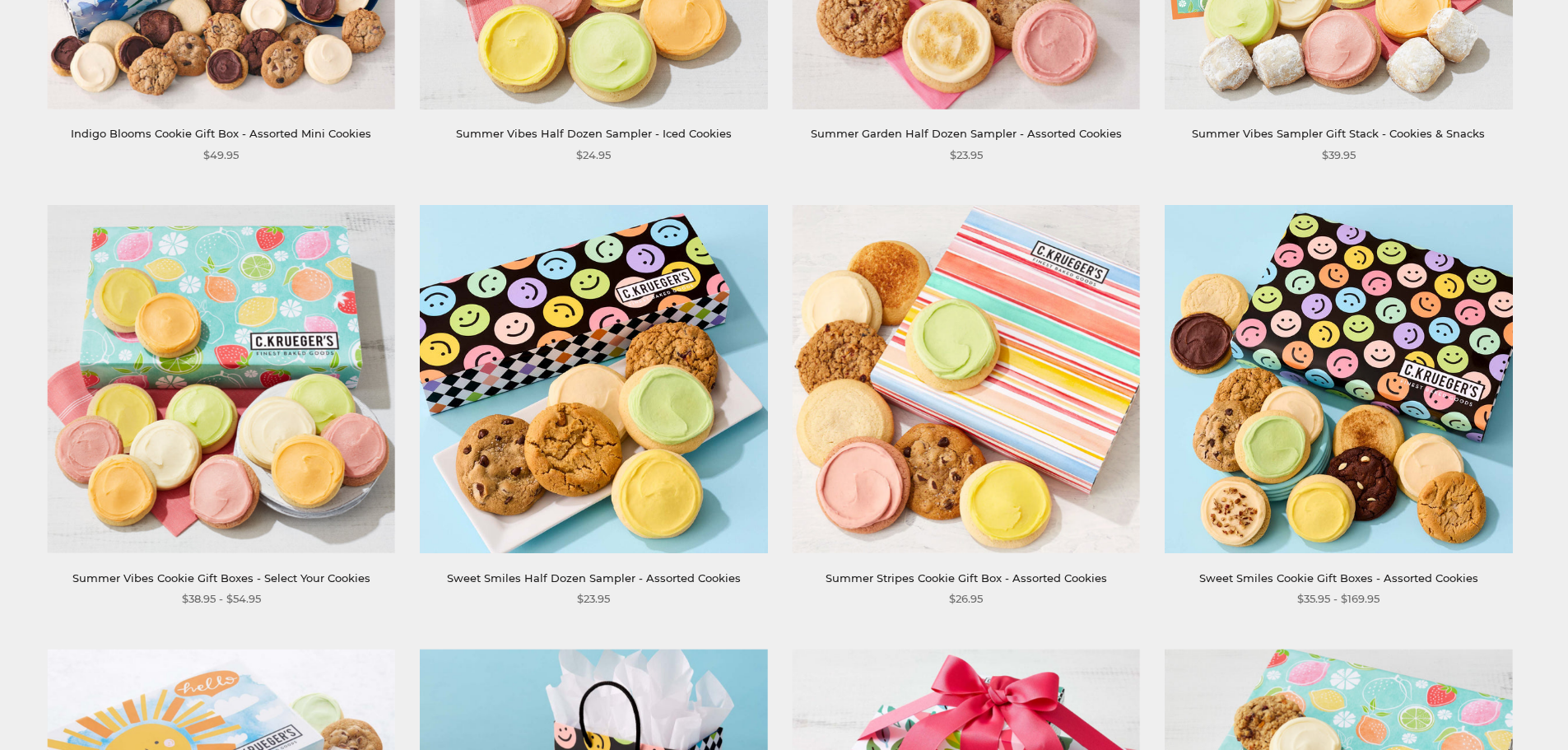 click at bounding box center (966, 379) 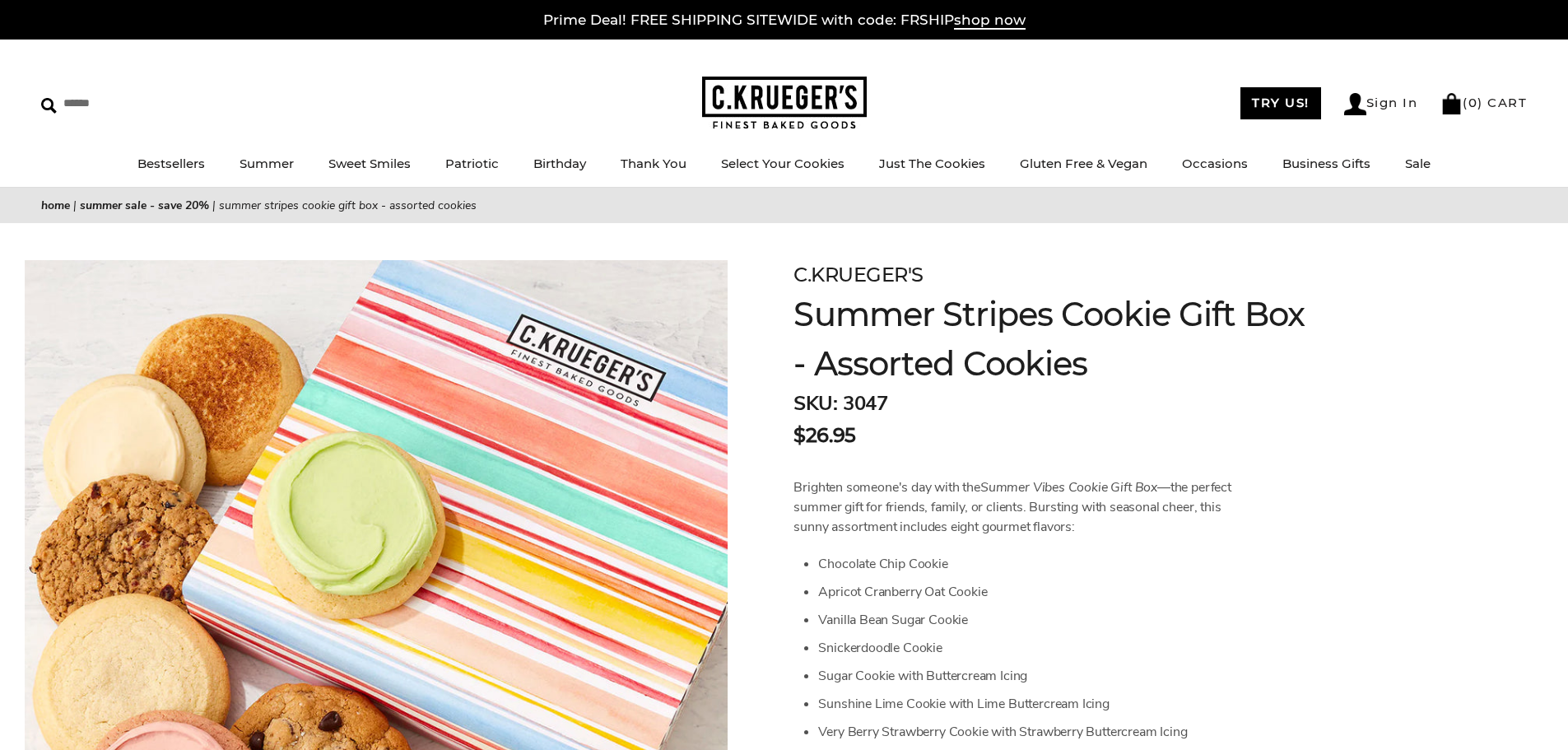 scroll, scrollTop: 0, scrollLeft: 0, axis: both 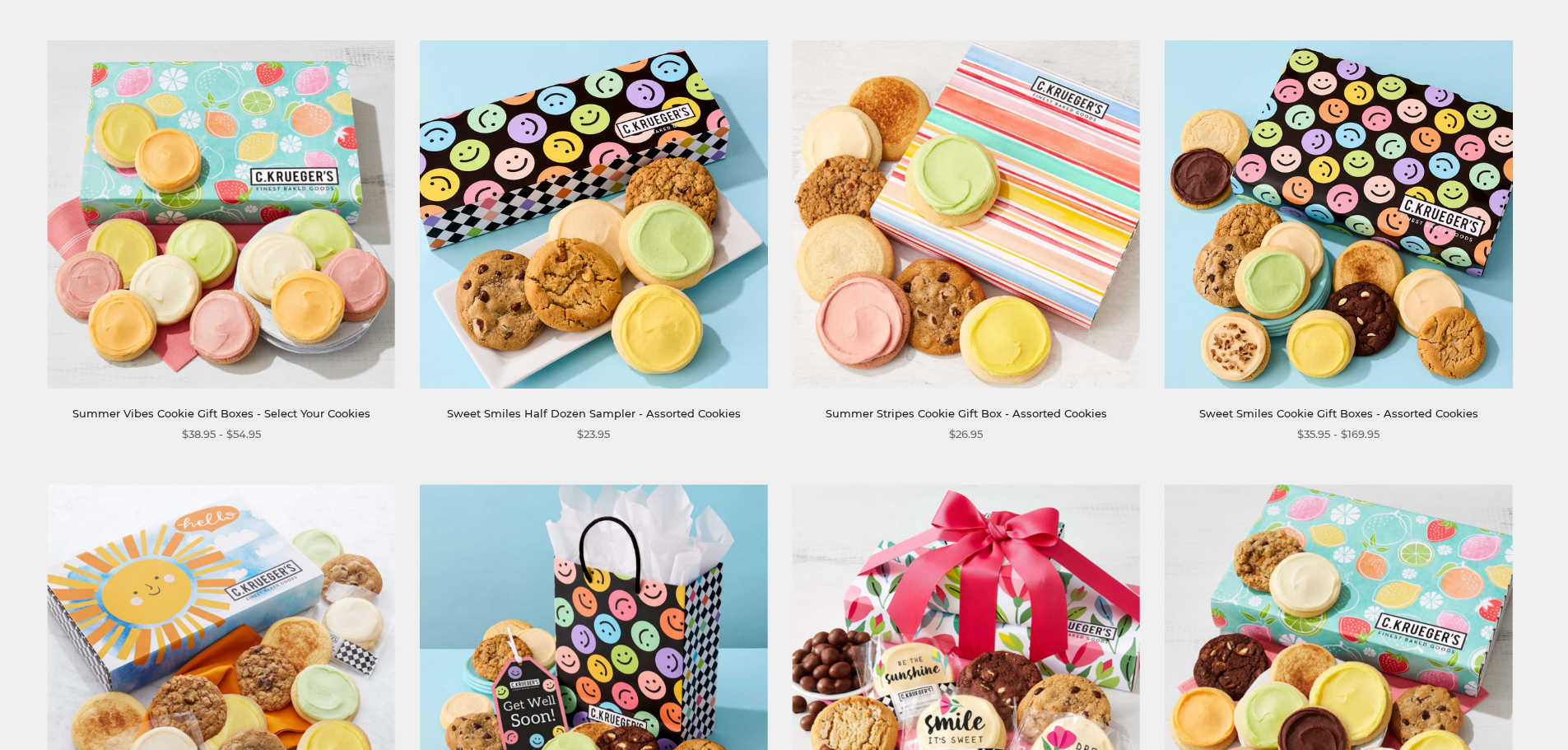 click at bounding box center (221, 214) 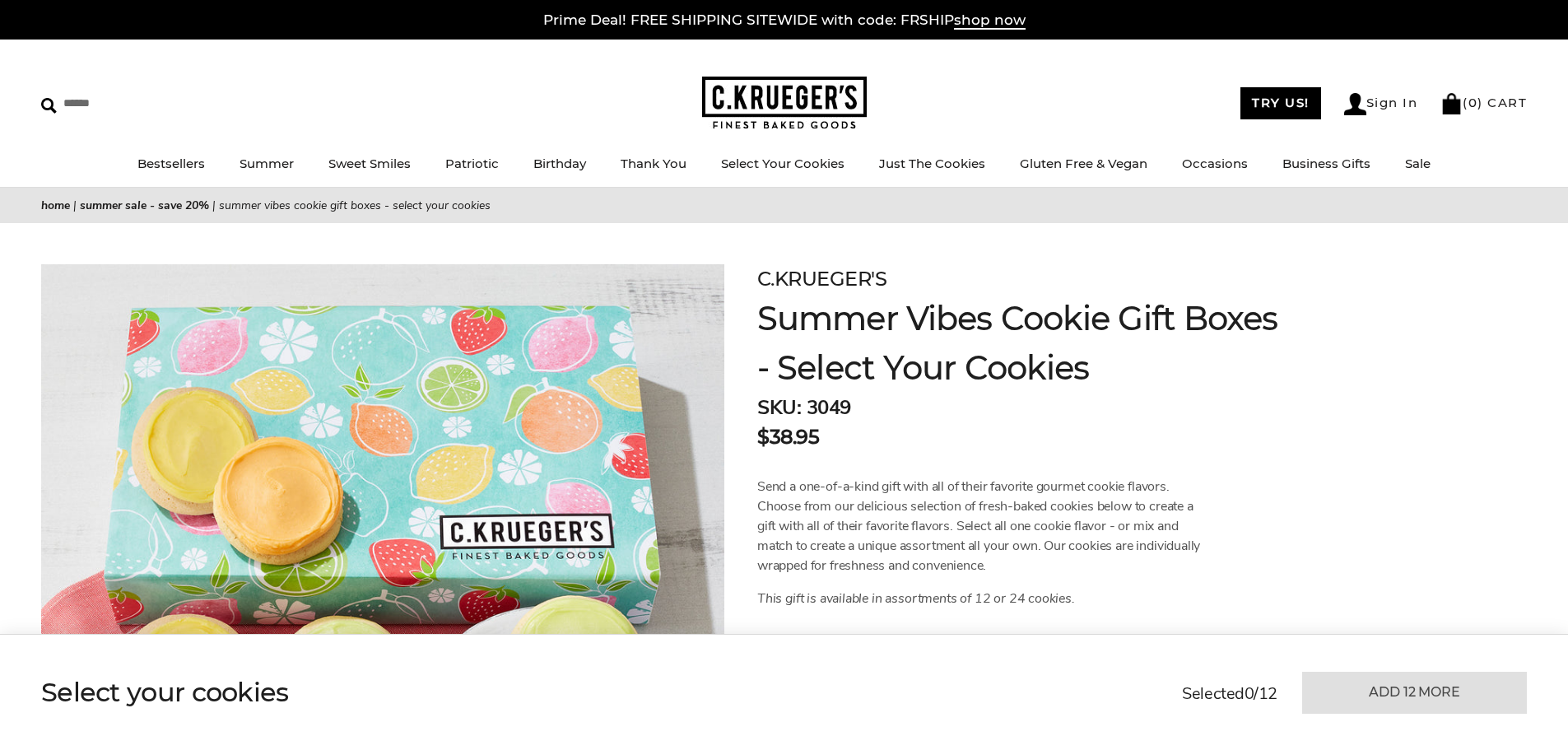 scroll, scrollTop: 0, scrollLeft: 0, axis: both 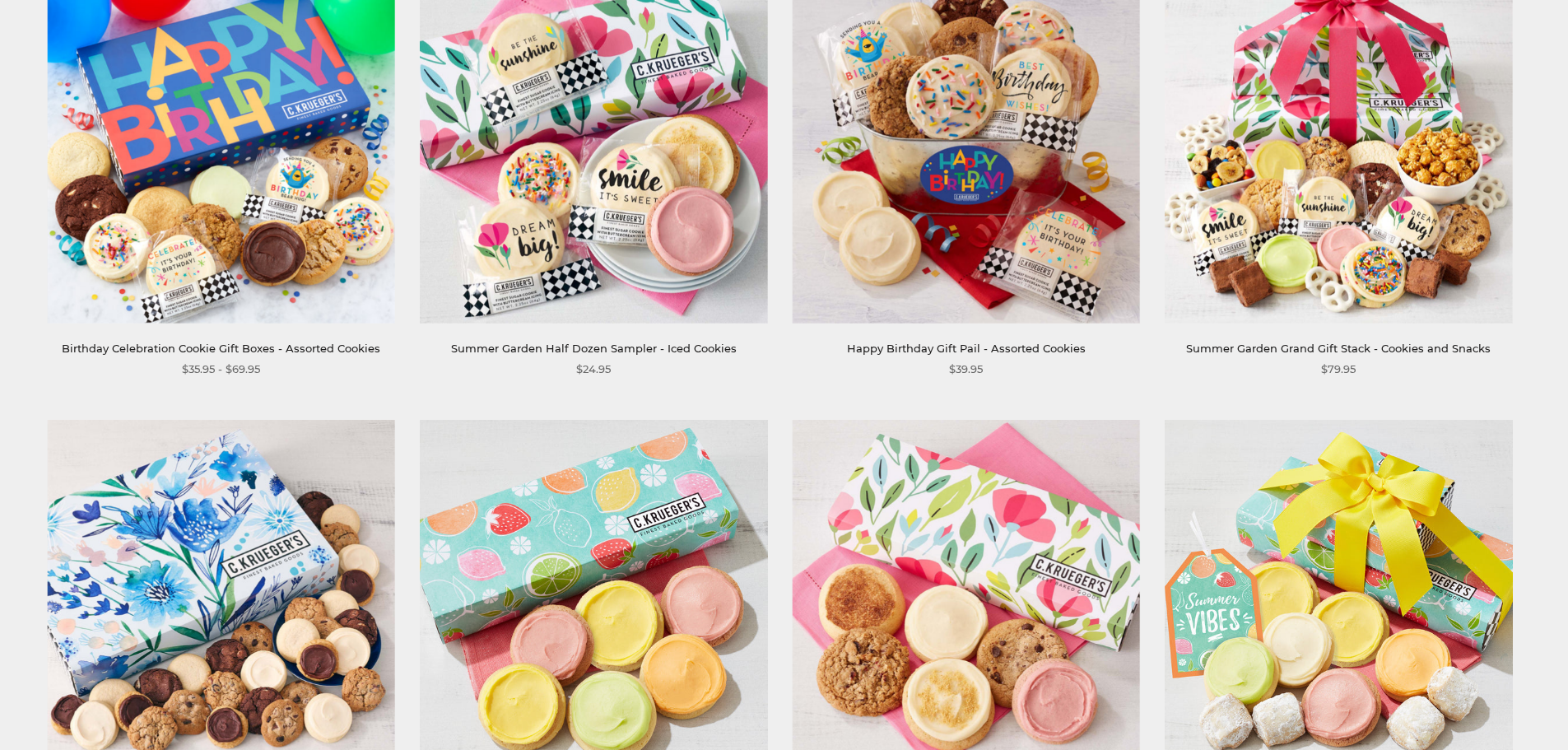 click at bounding box center (1338, 594) 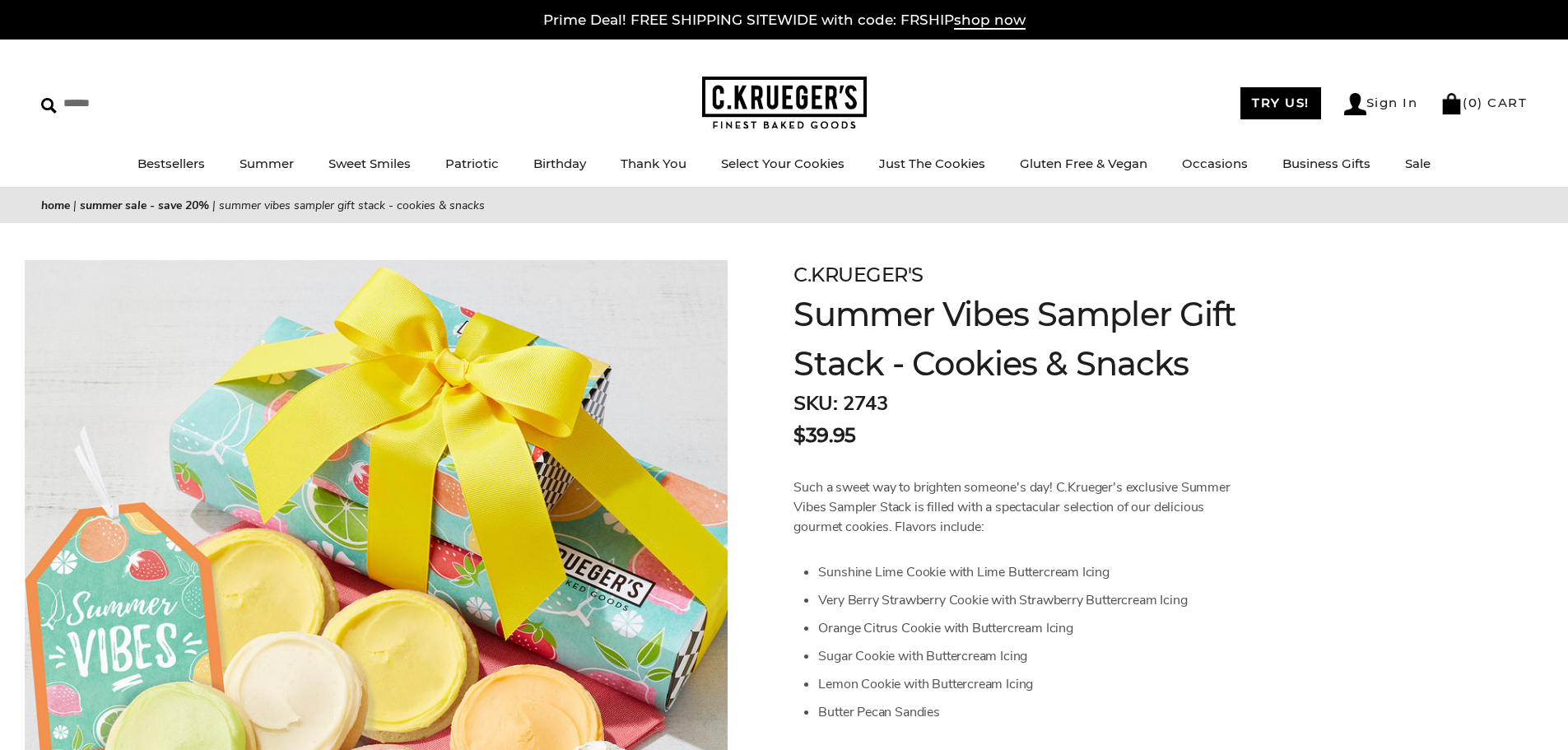 scroll, scrollTop: 0, scrollLeft: 0, axis: both 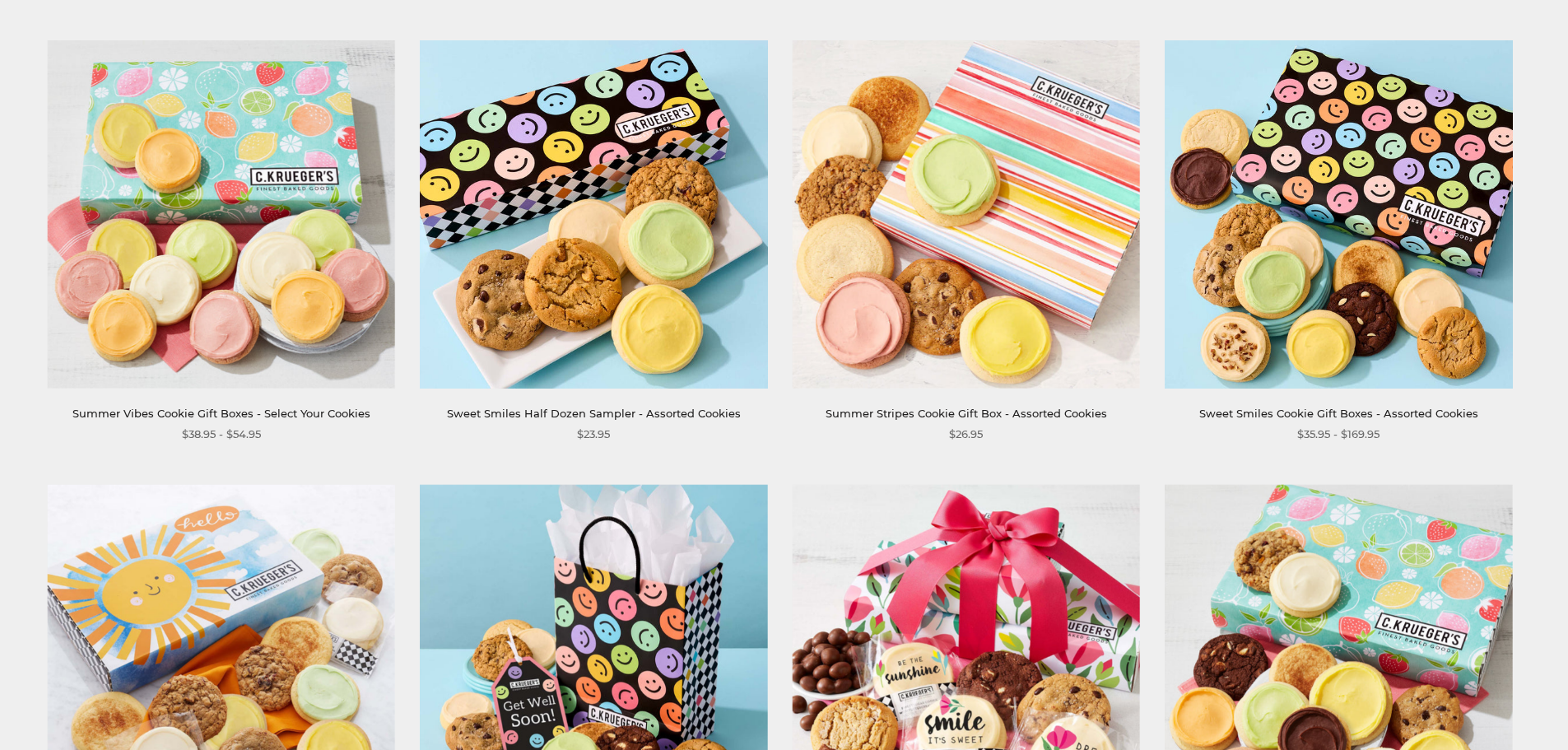 click at bounding box center [593, 214] 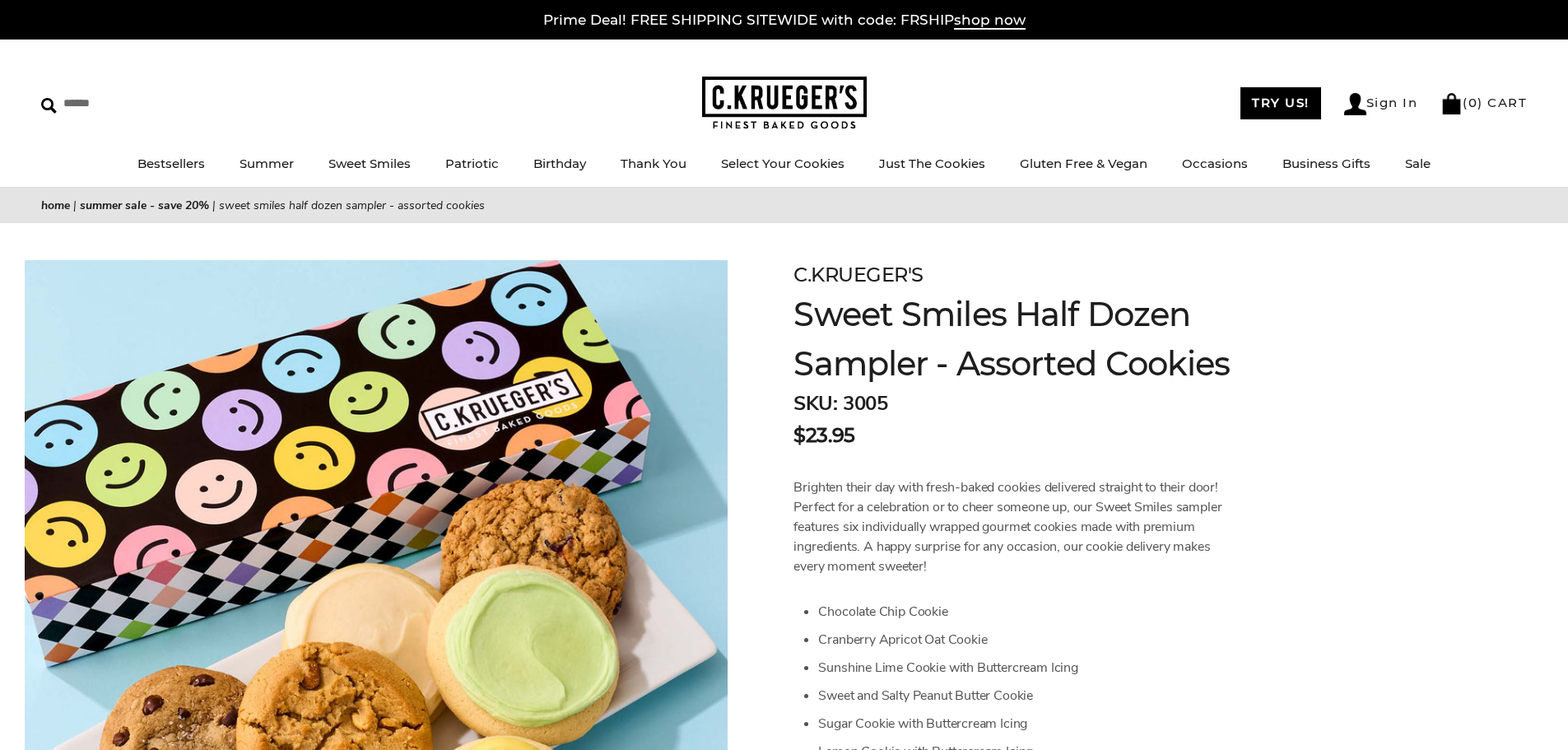 scroll, scrollTop: 0, scrollLeft: 0, axis: both 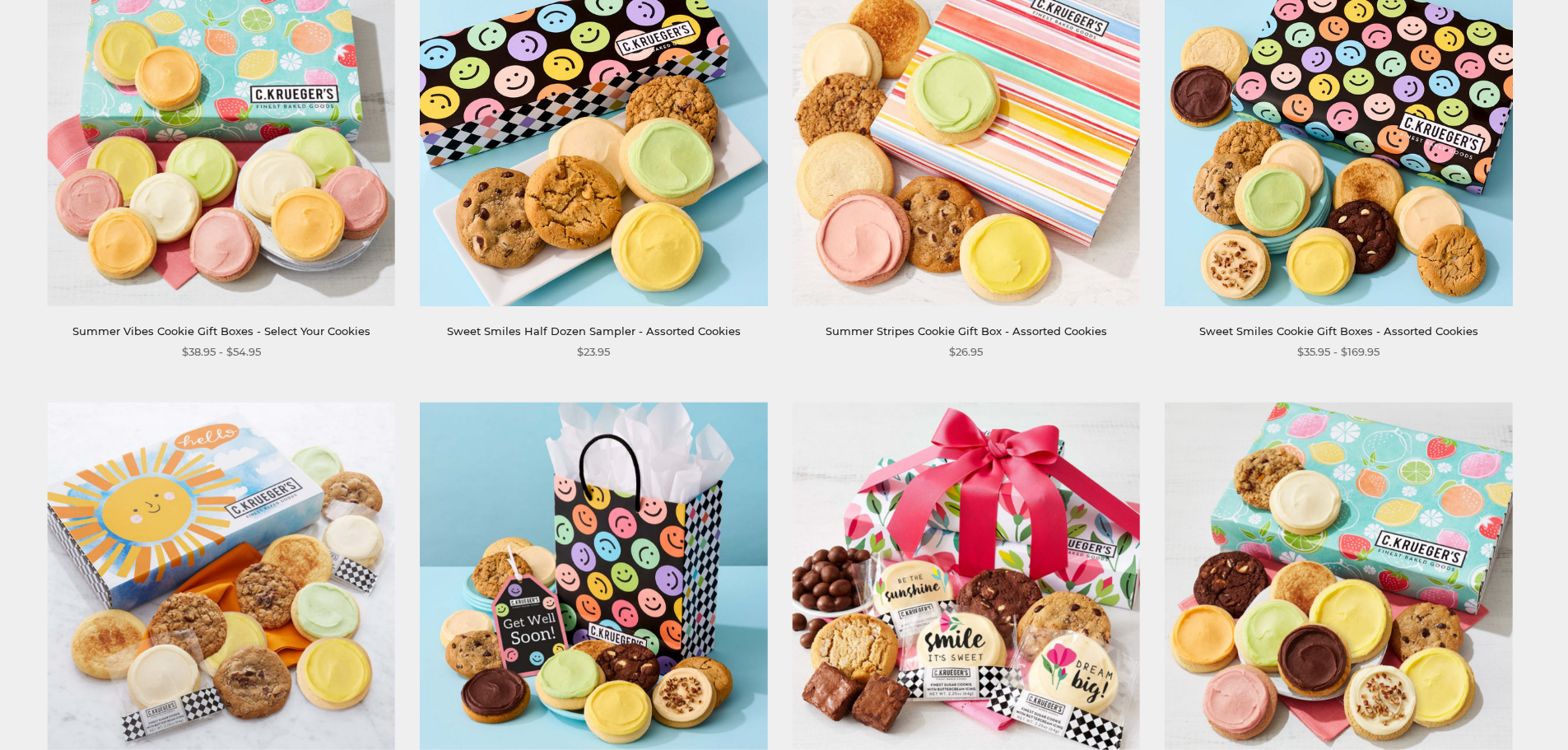 click at bounding box center [593, 576] 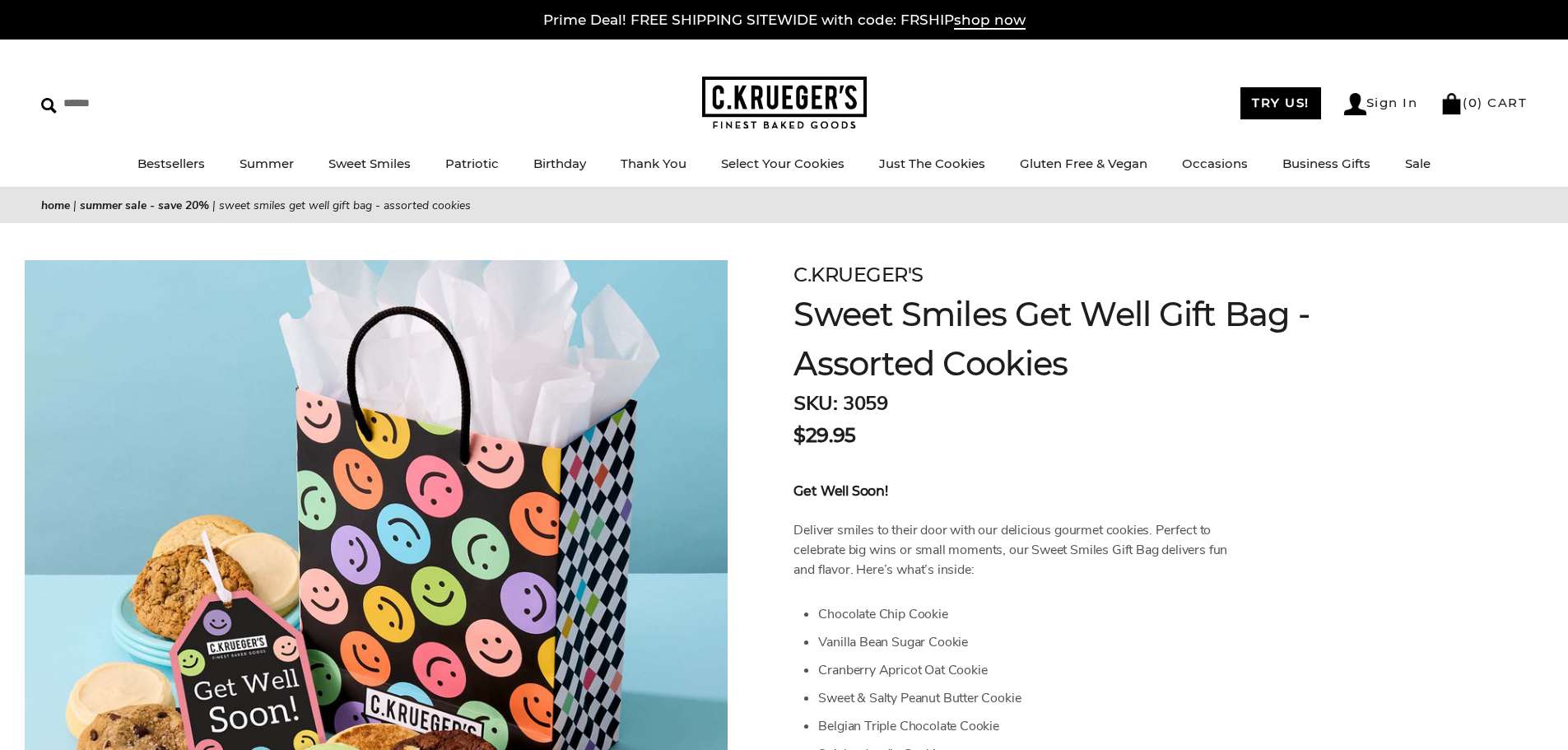 scroll, scrollTop: 0, scrollLeft: 0, axis: both 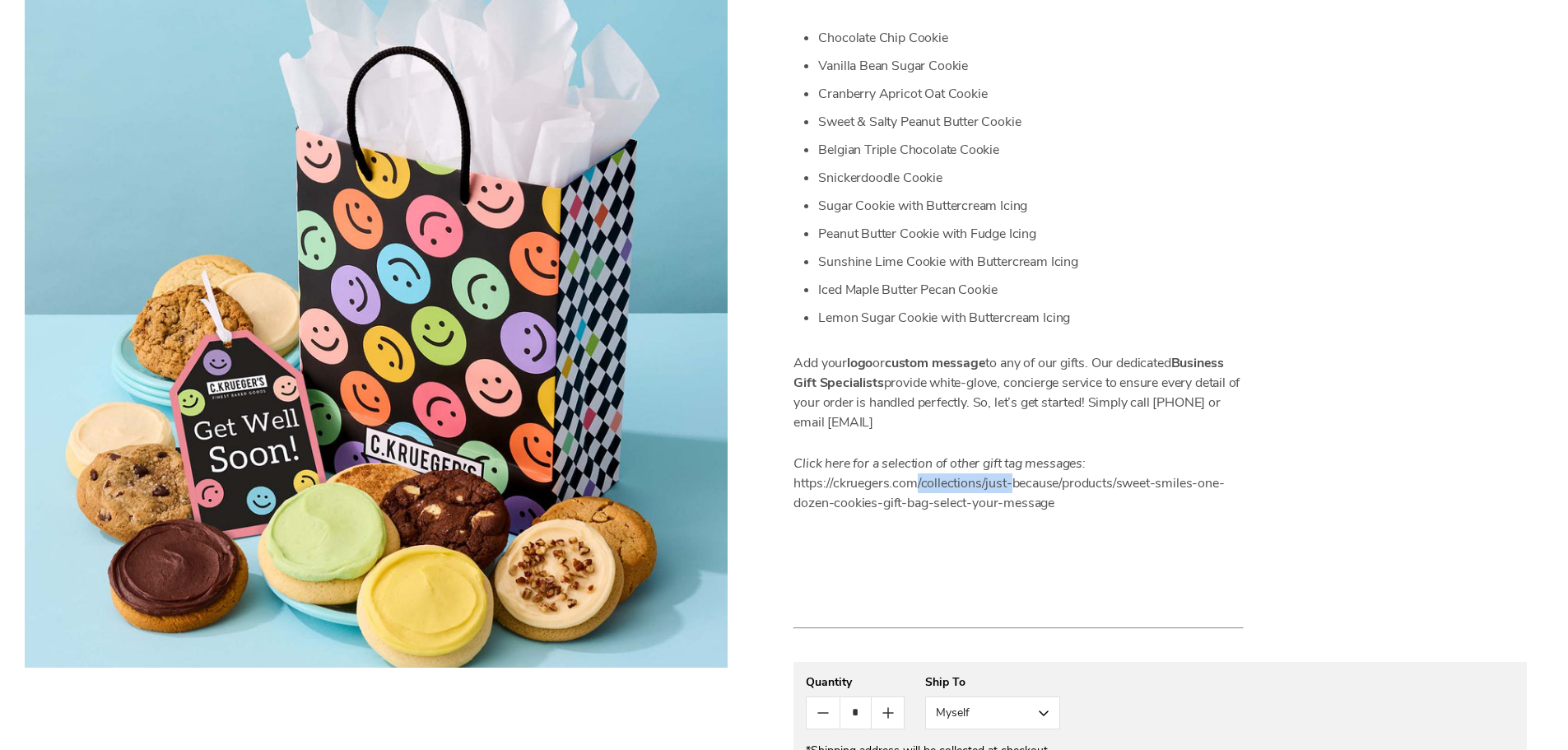 drag, startPoint x: 916, startPoint y: 492, endPoint x: 1057, endPoint y: 498, distance: 141.1276 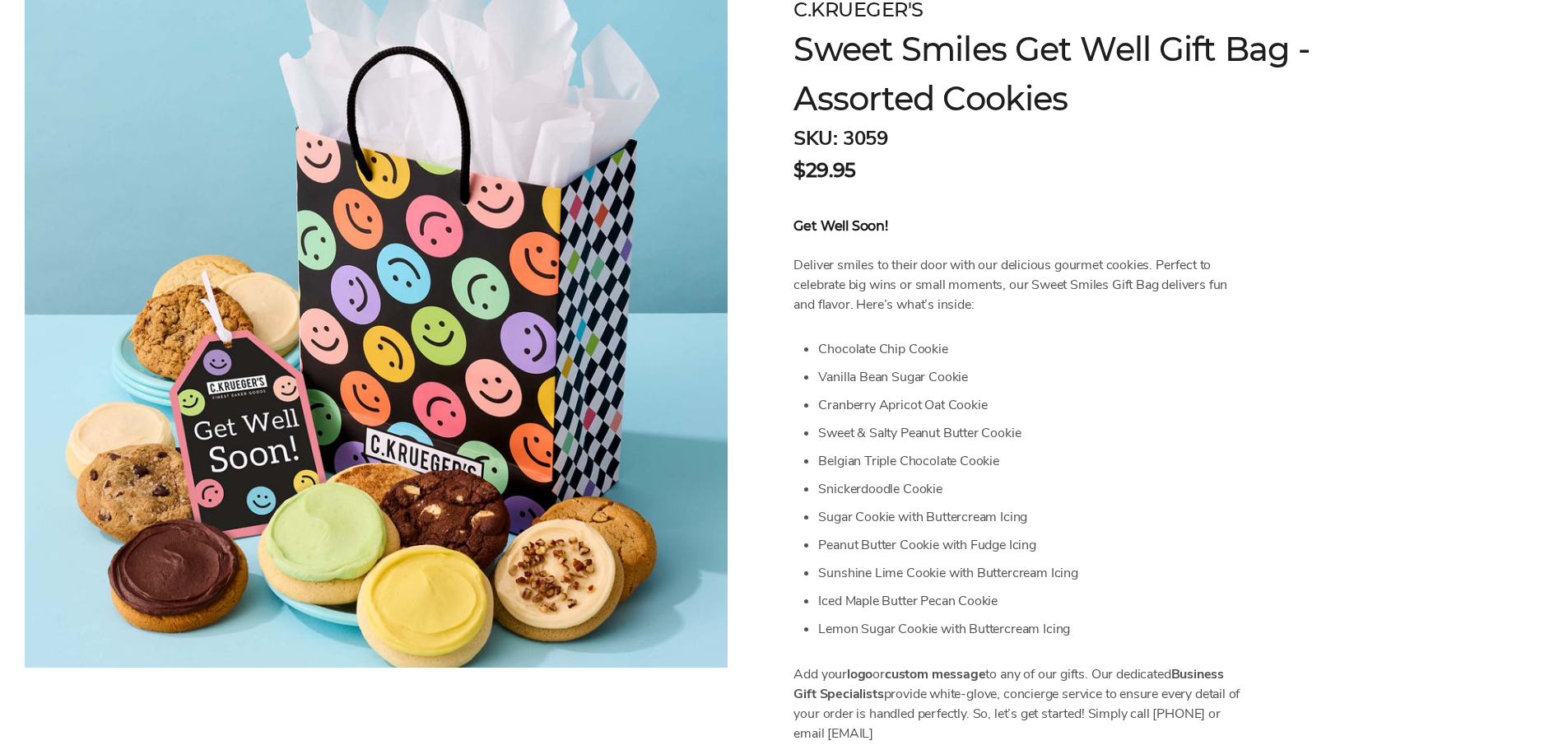scroll, scrollTop: 247, scrollLeft: 0, axis: vertical 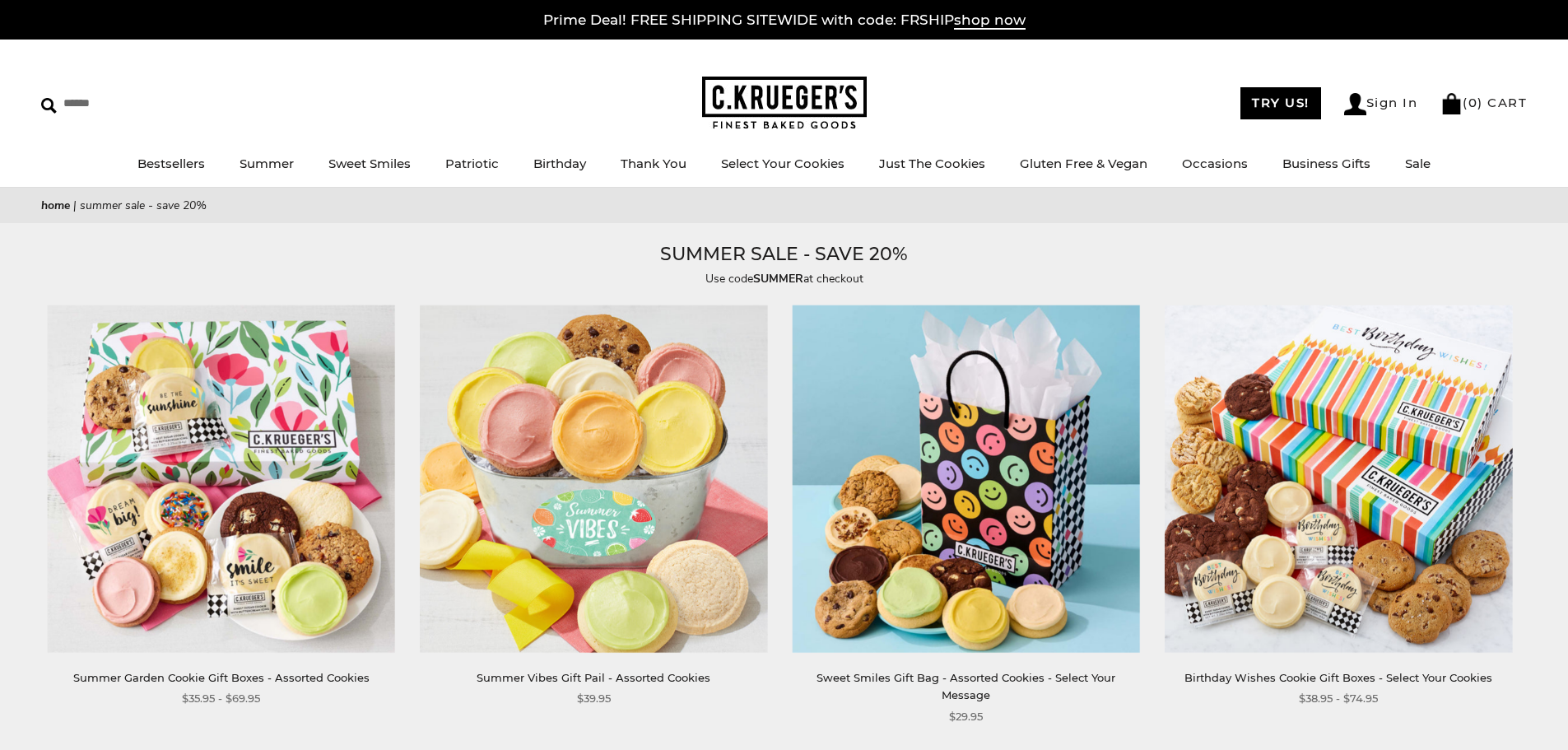 click at bounding box center [593, 479] 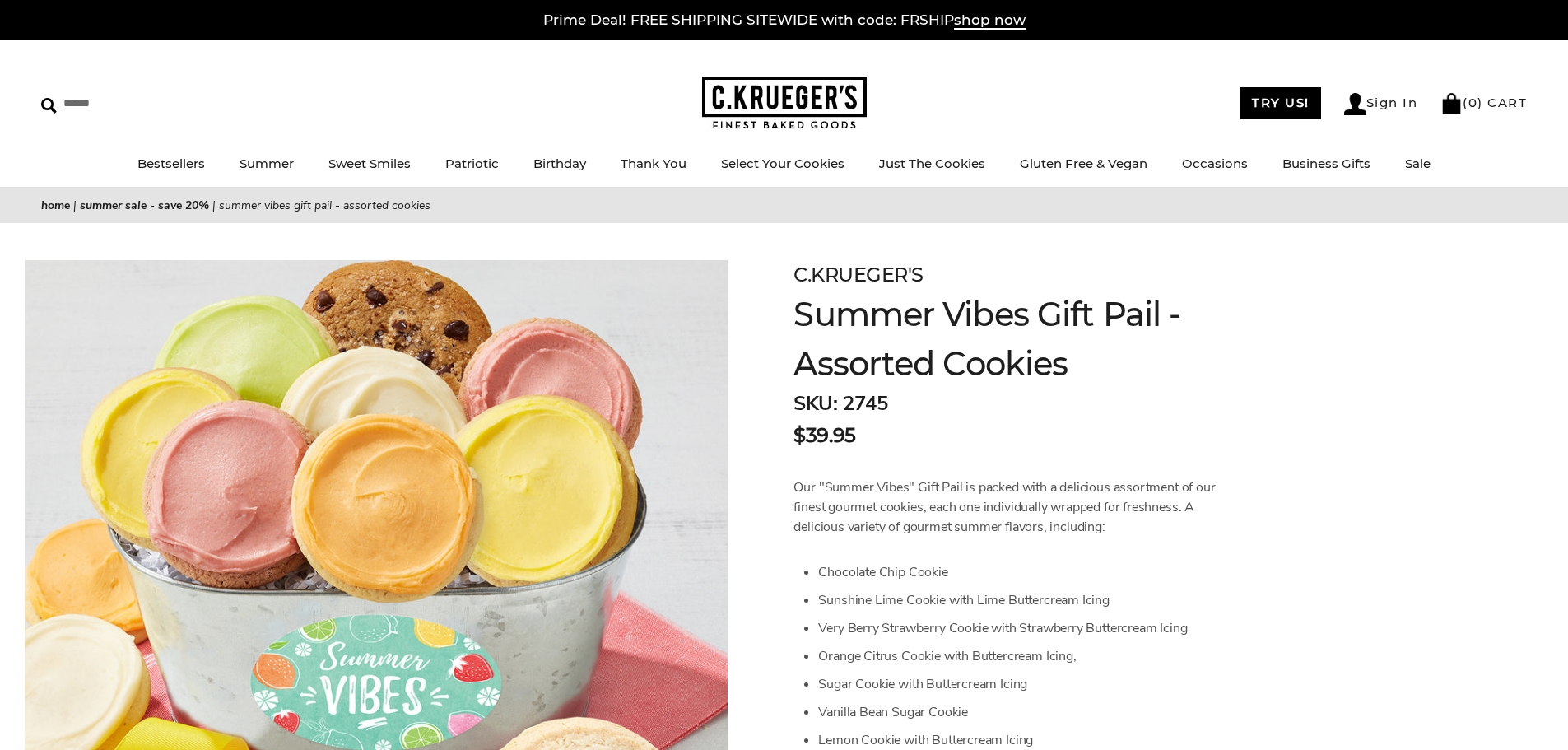 scroll, scrollTop: 0, scrollLeft: 0, axis: both 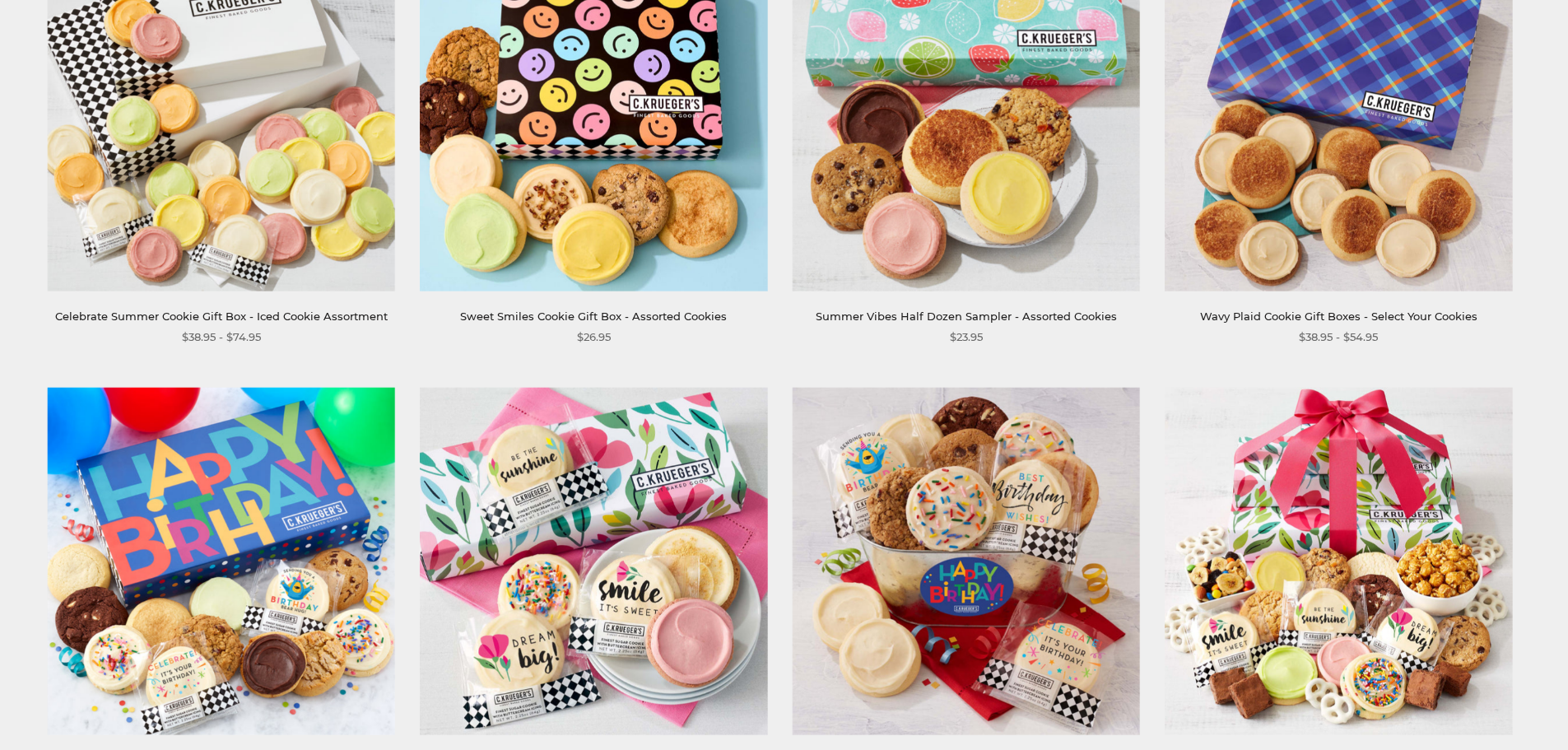 click at bounding box center (966, 117) 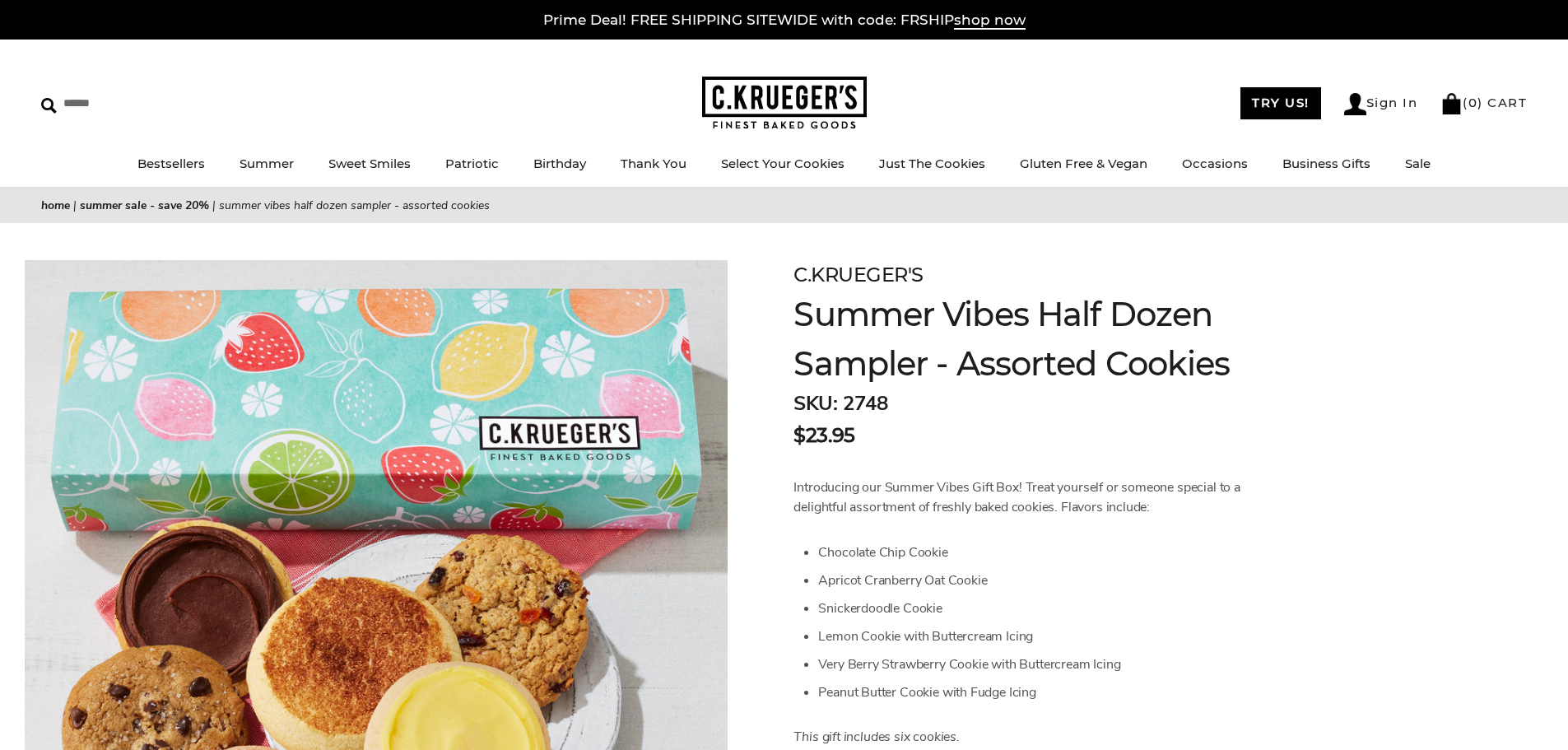 scroll, scrollTop: 0, scrollLeft: 0, axis: both 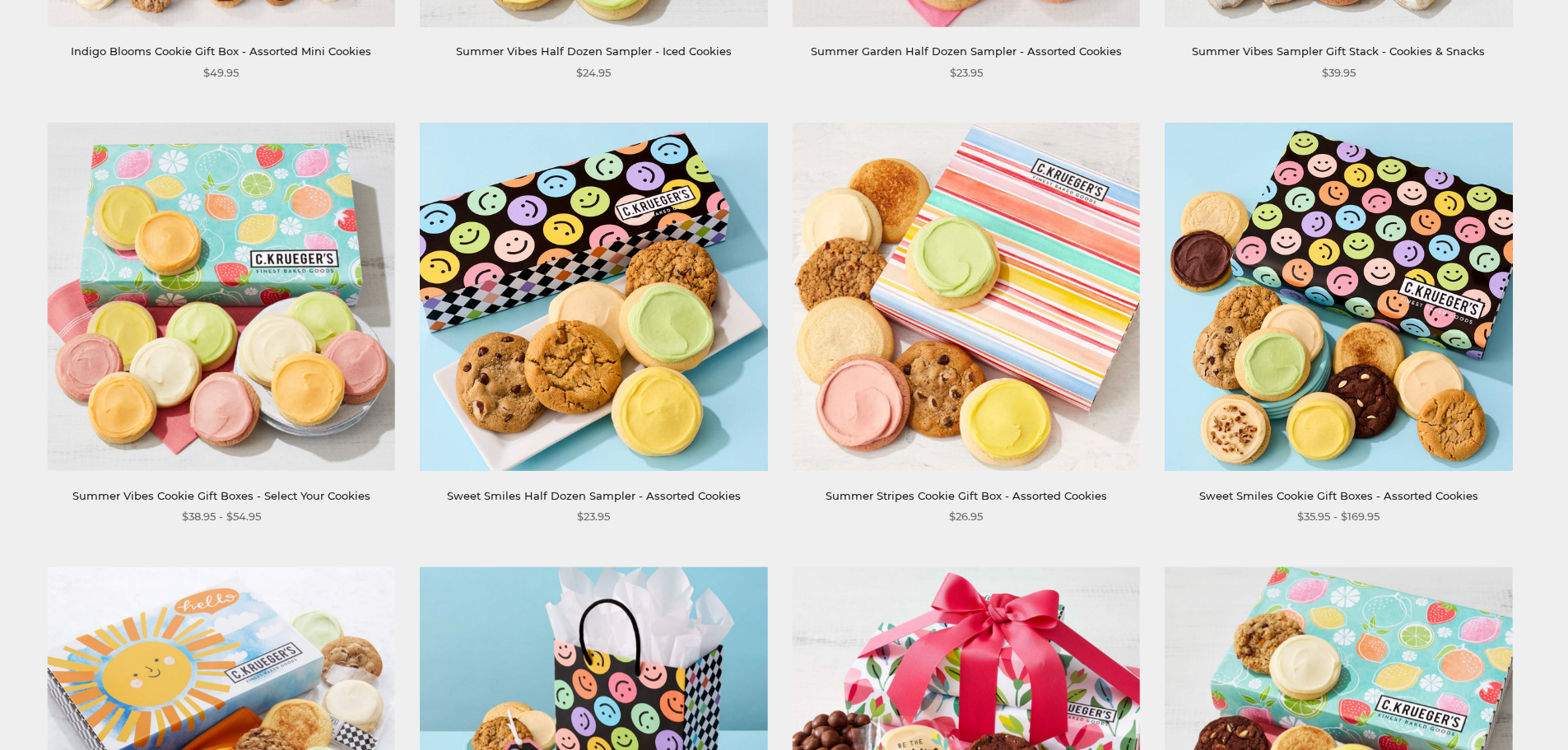 click at bounding box center (1338, 296) 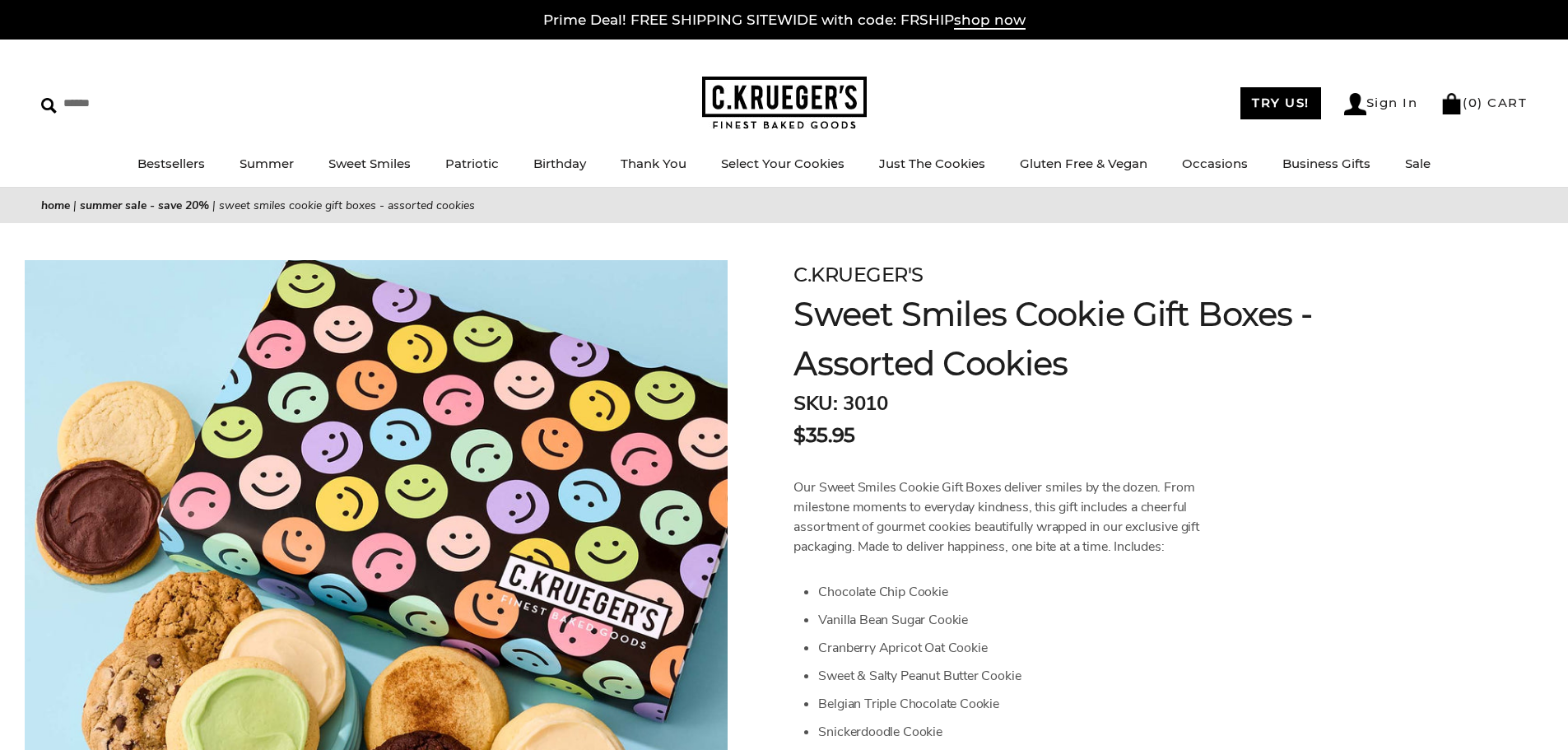 scroll, scrollTop: 0, scrollLeft: 0, axis: both 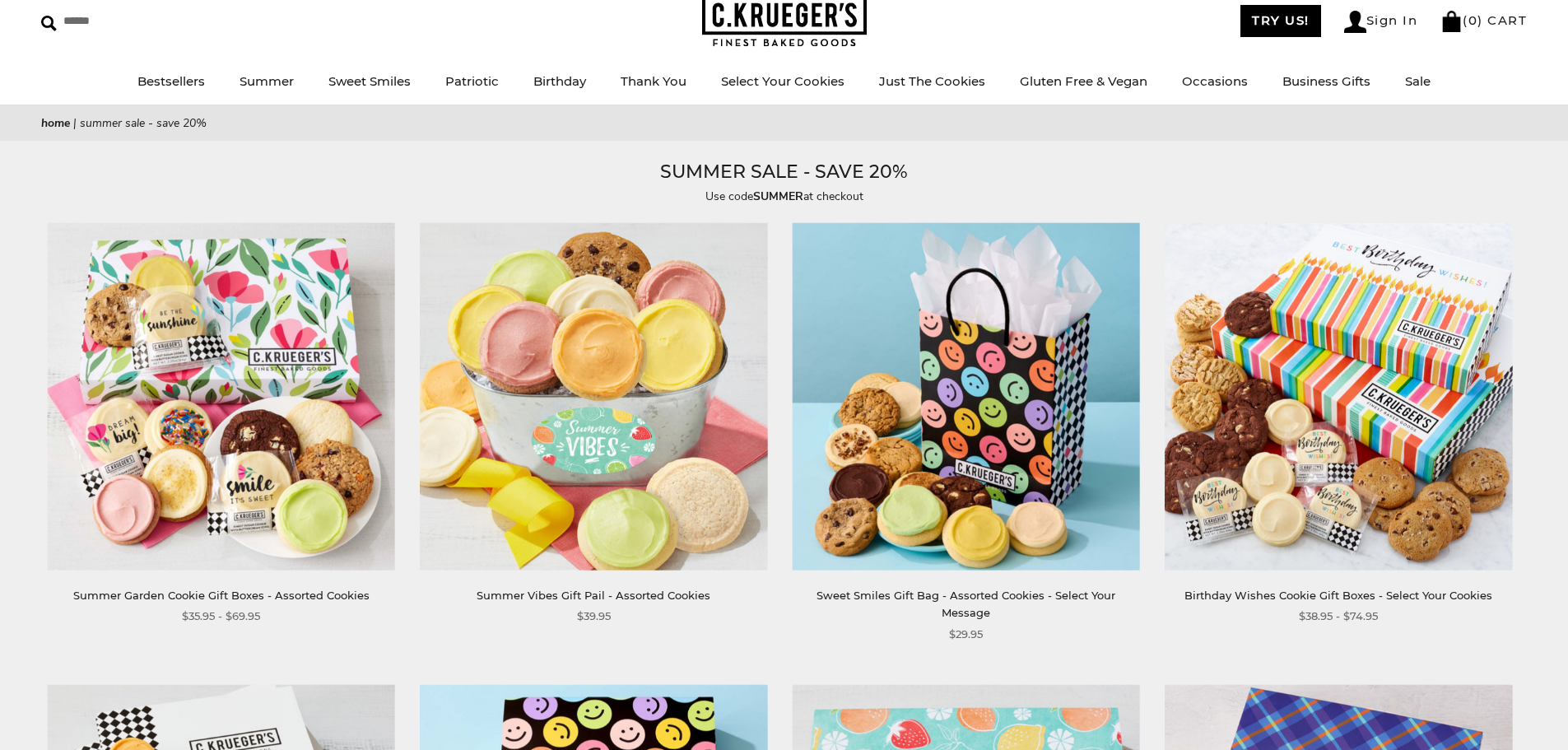 click at bounding box center [593, 397] 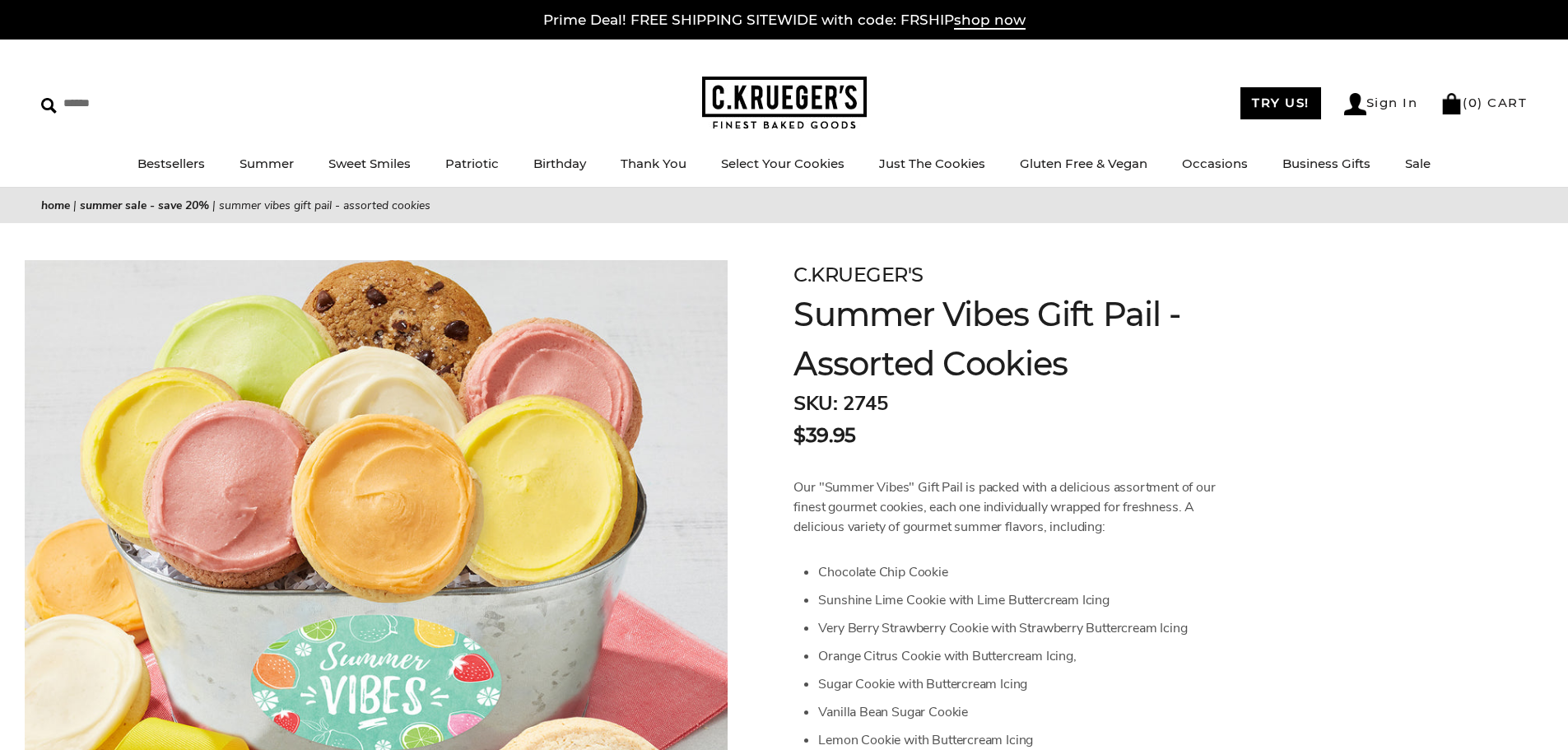 scroll, scrollTop: 0, scrollLeft: 0, axis: both 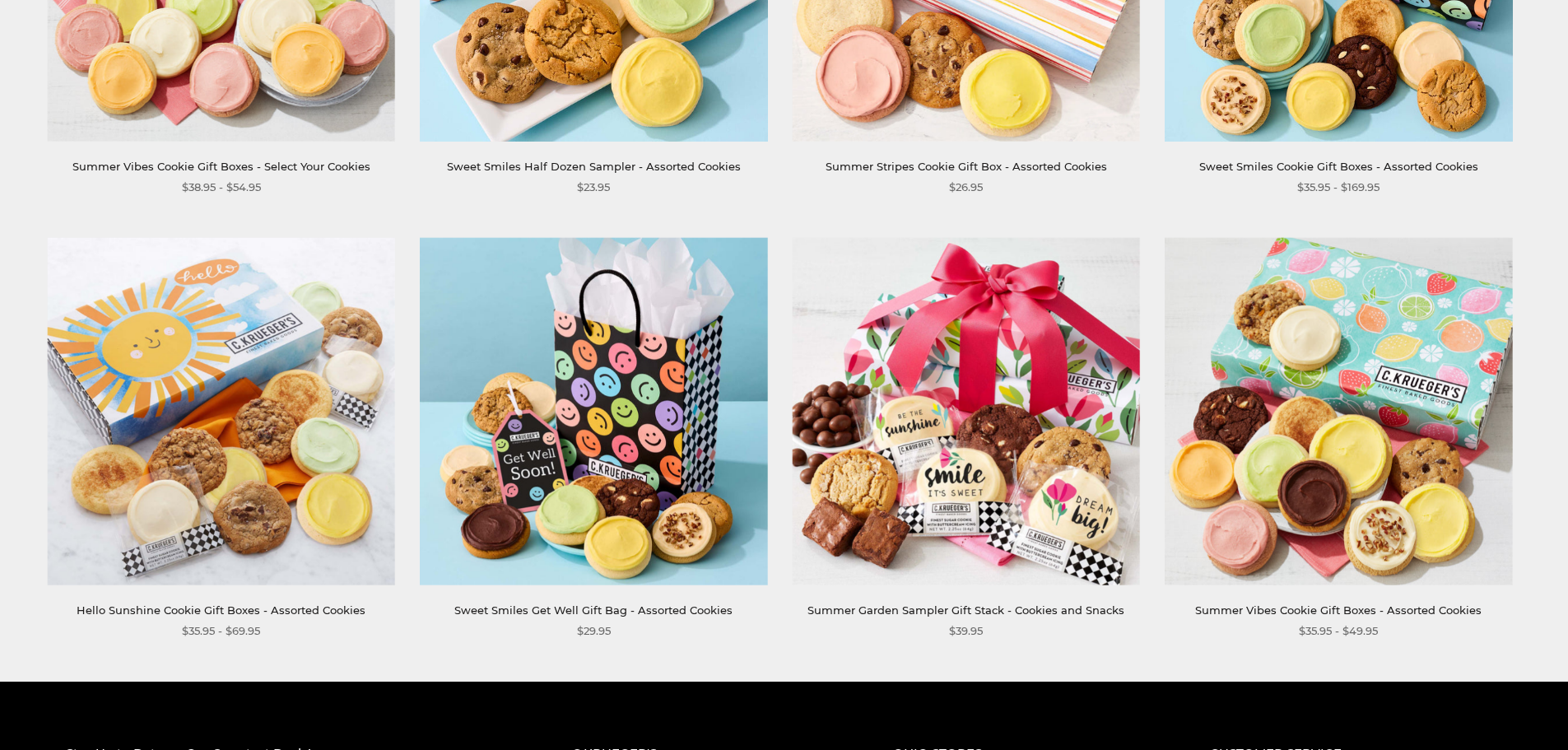 click at bounding box center [966, 412] 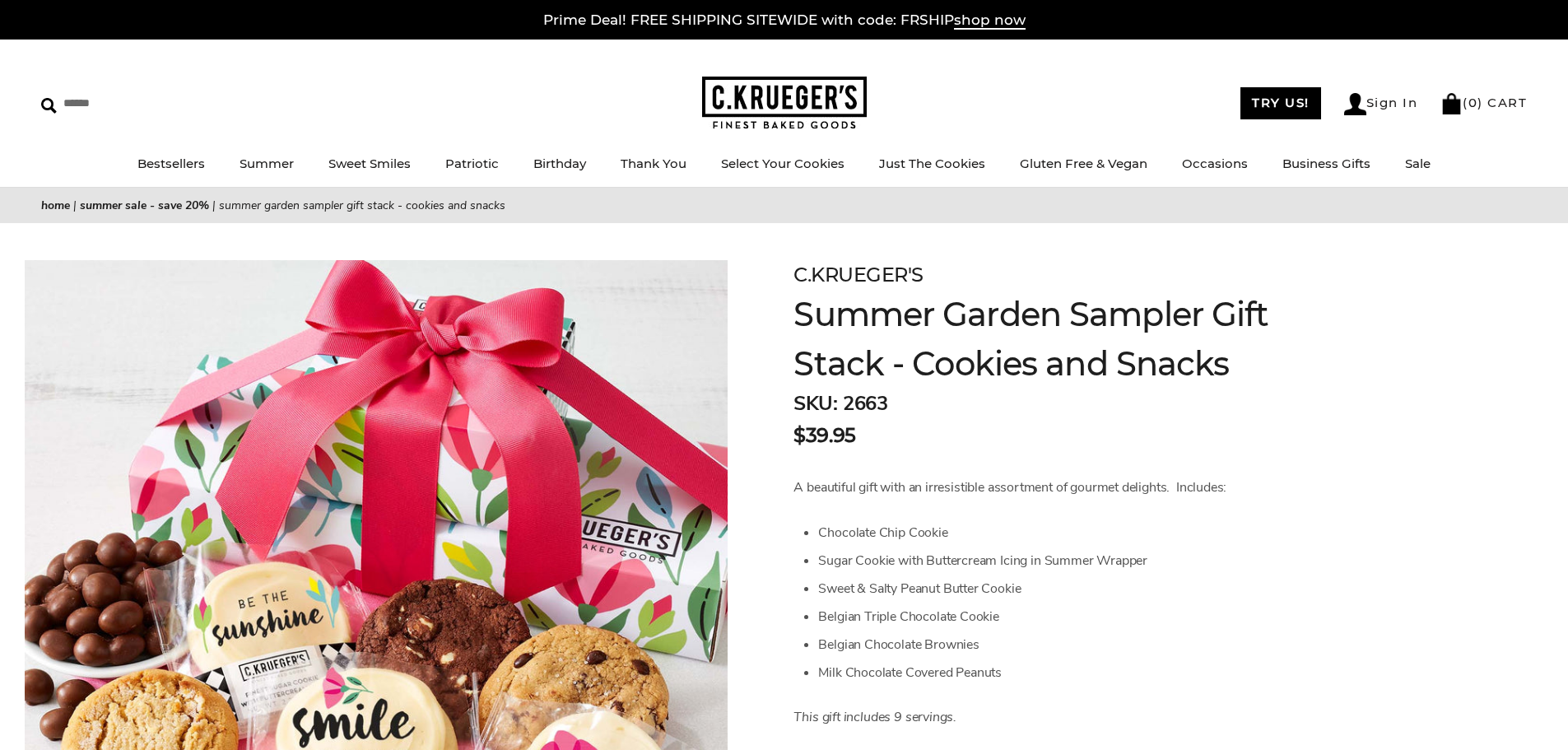 scroll, scrollTop: 0, scrollLeft: 0, axis: both 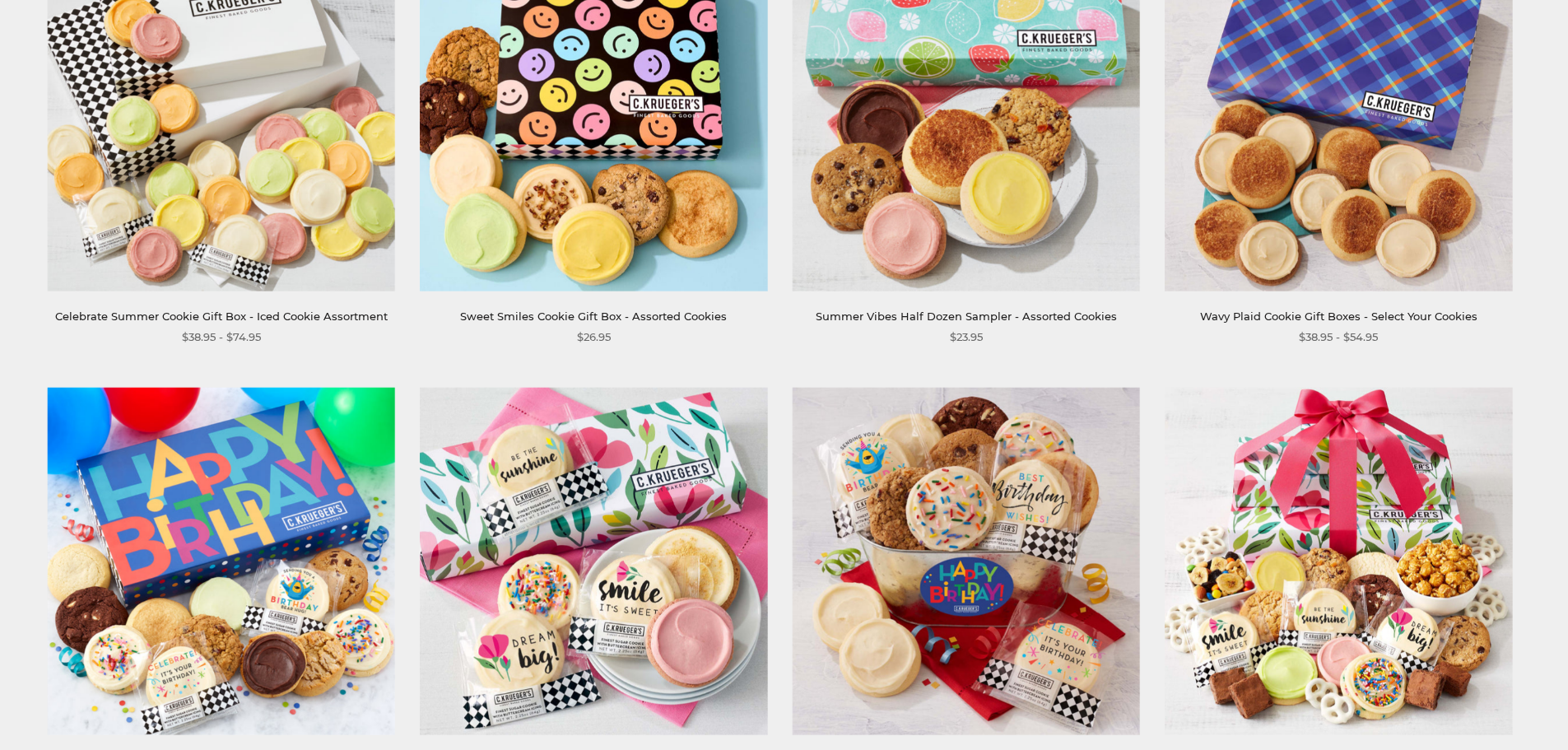 click at bounding box center [593, 561] 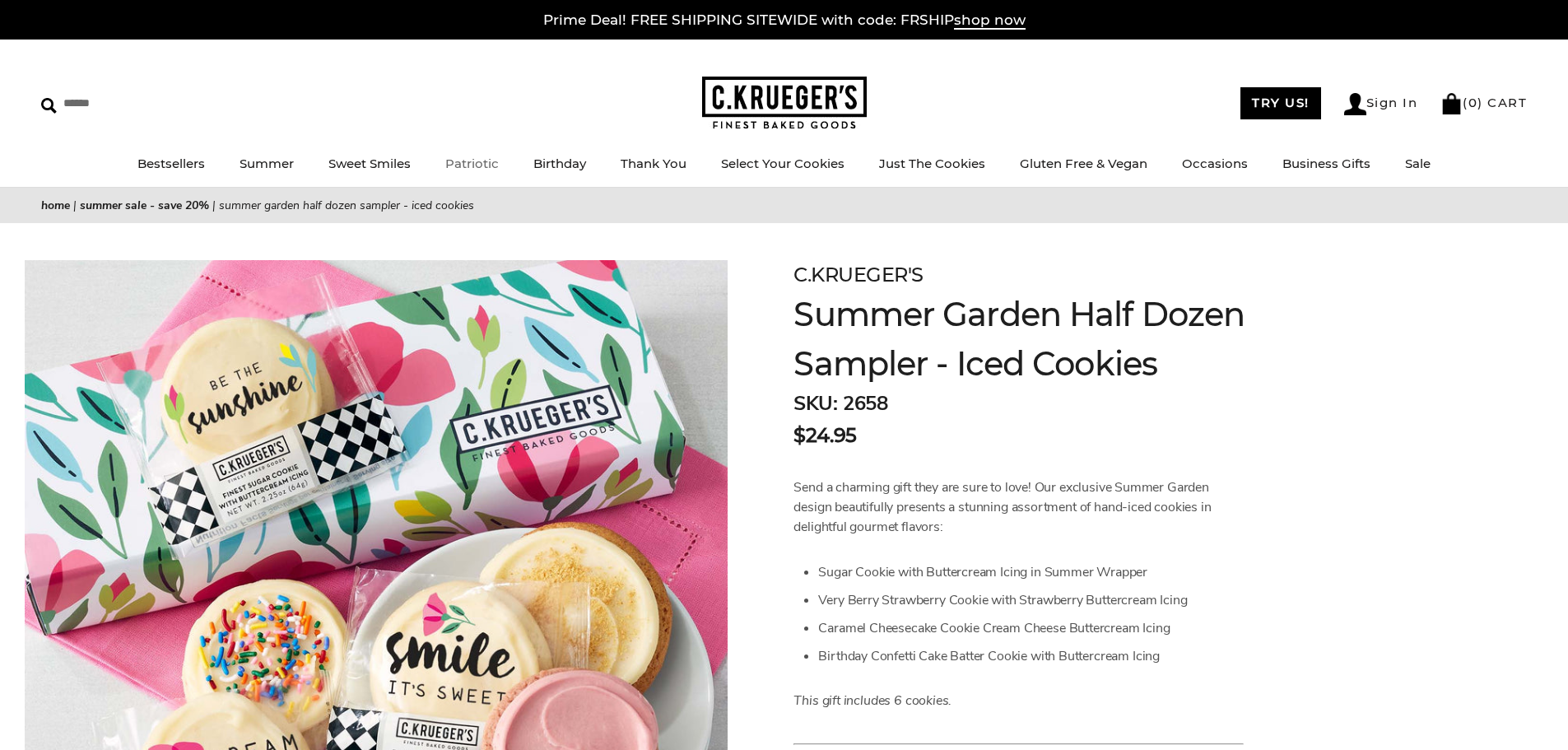 scroll, scrollTop: 0, scrollLeft: 0, axis: both 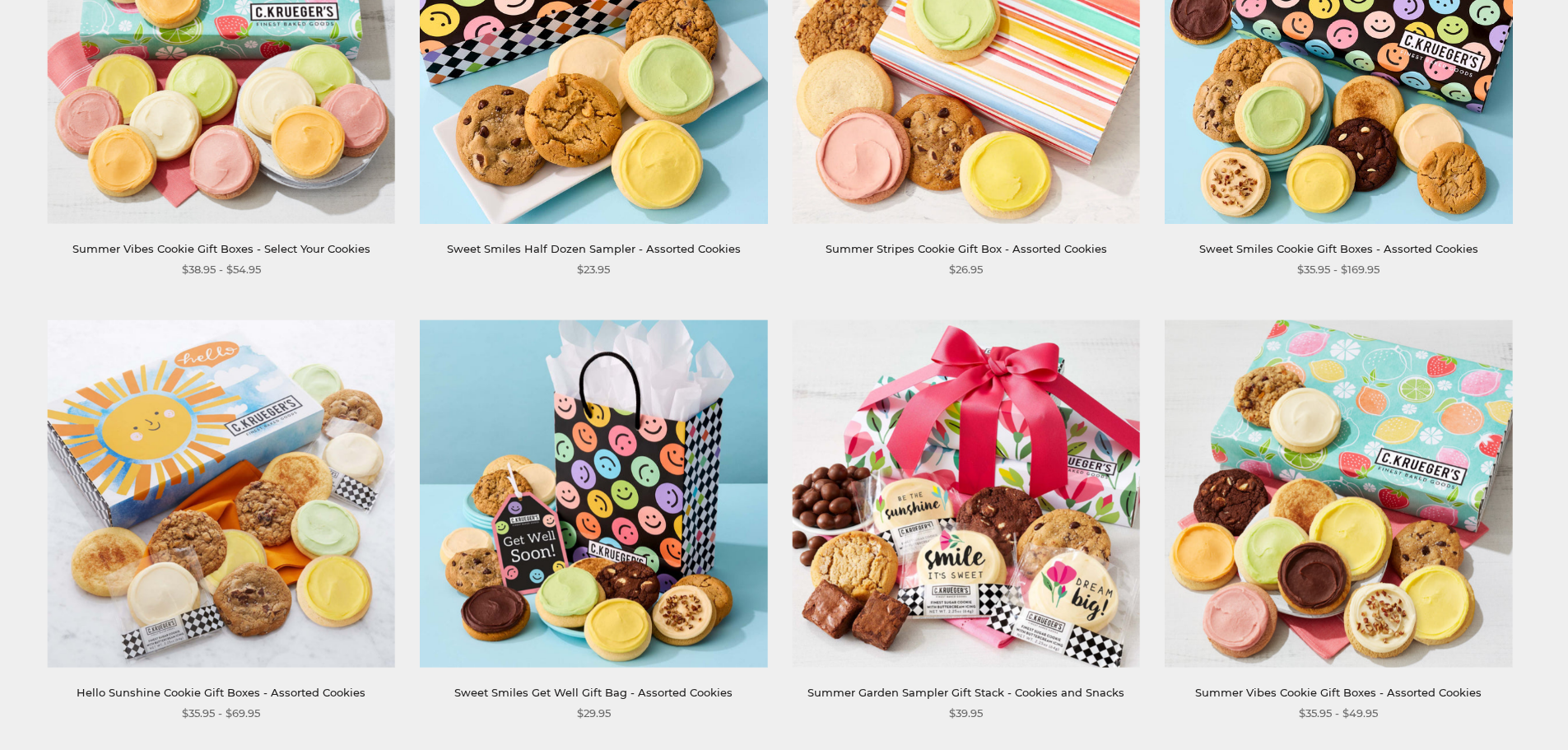 click at bounding box center (966, 49) 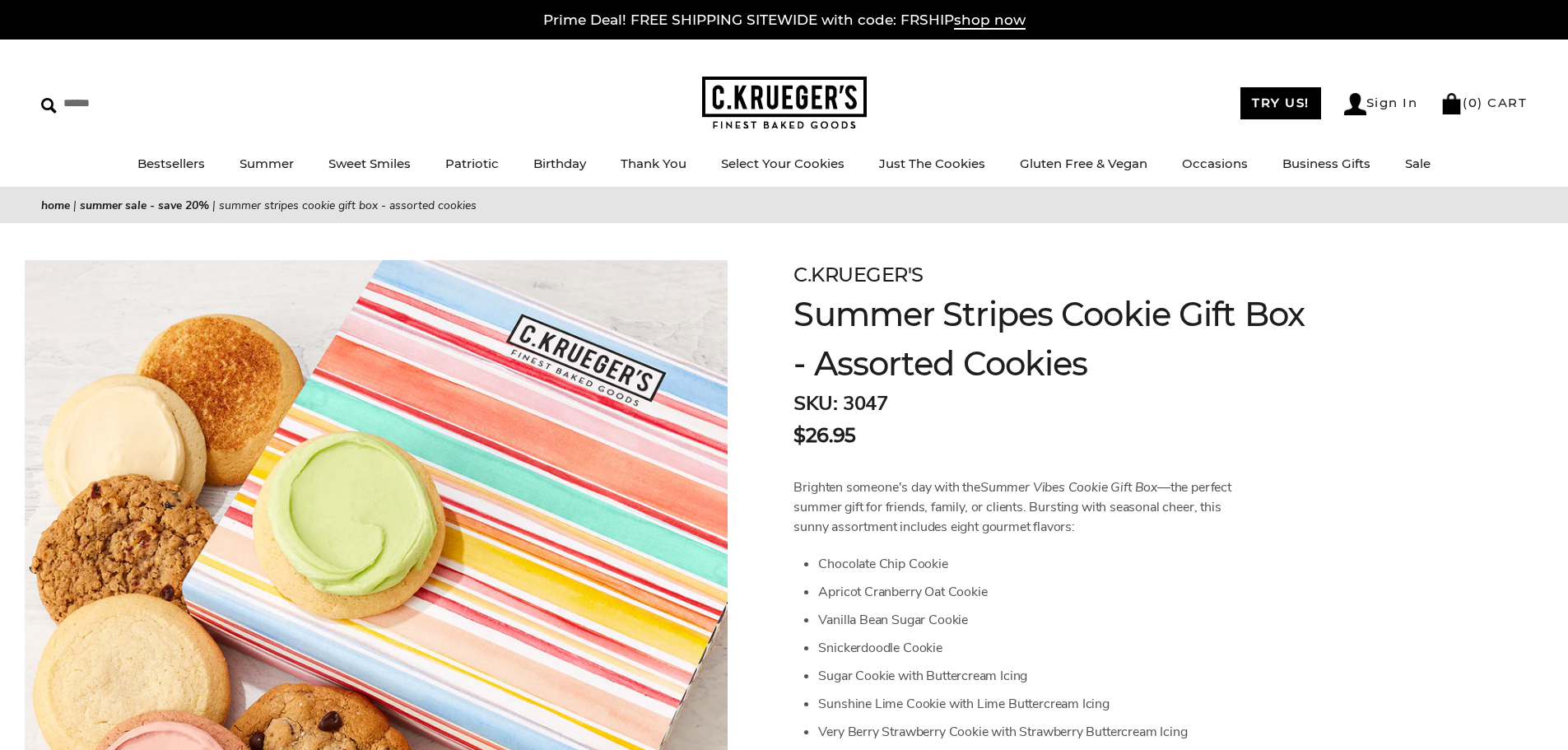 scroll, scrollTop: 0, scrollLeft: 0, axis: both 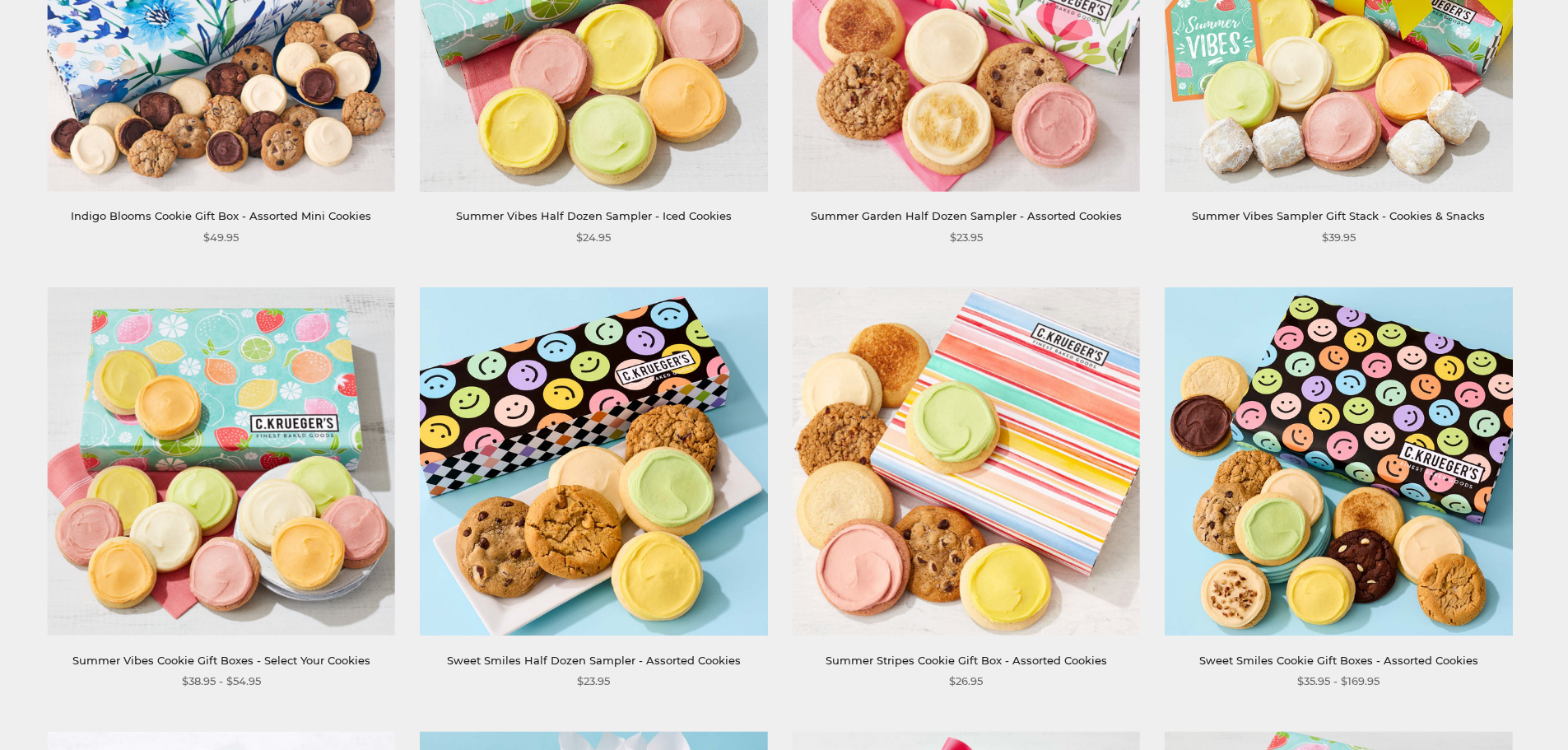 click 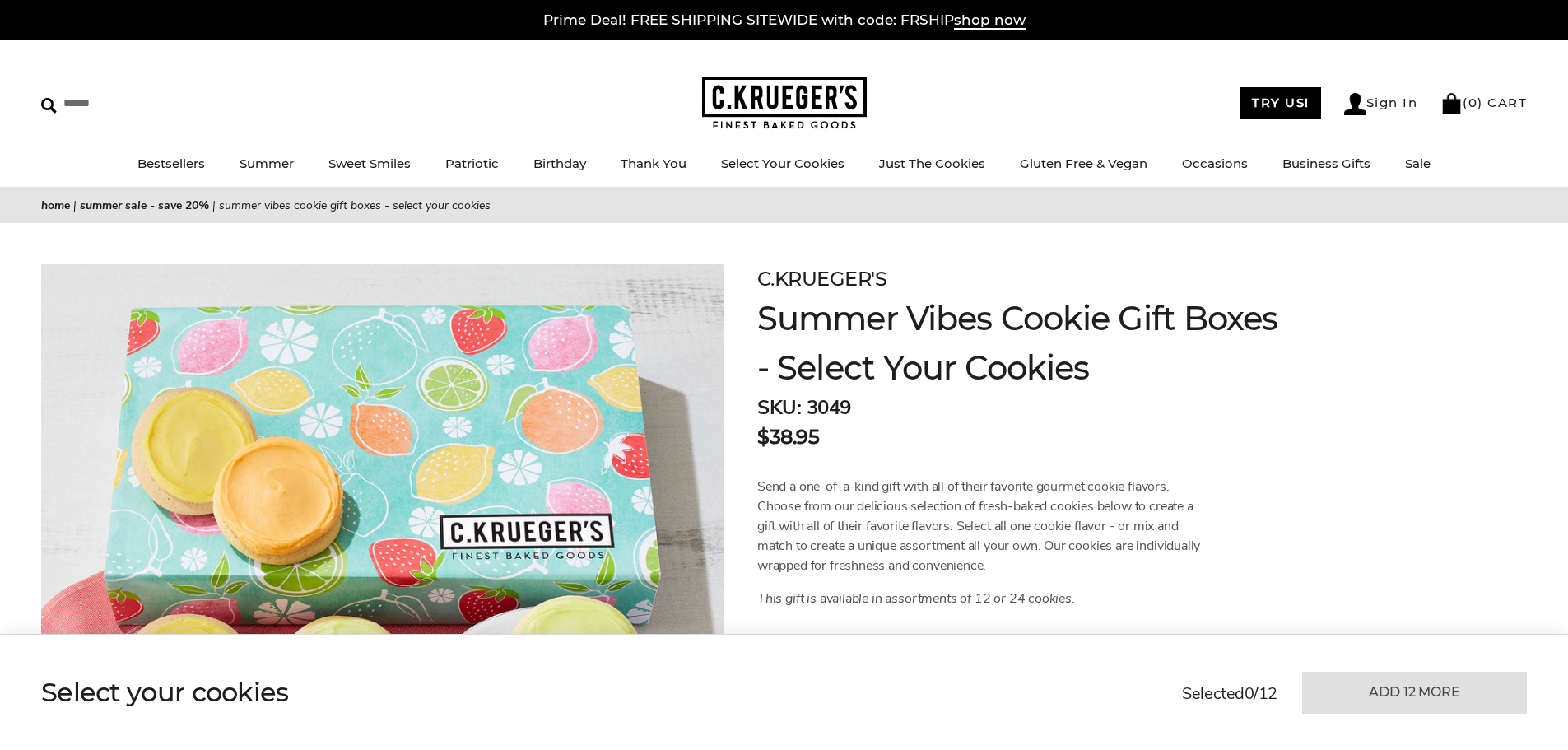 scroll, scrollTop: 0, scrollLeft: 0, axis: both 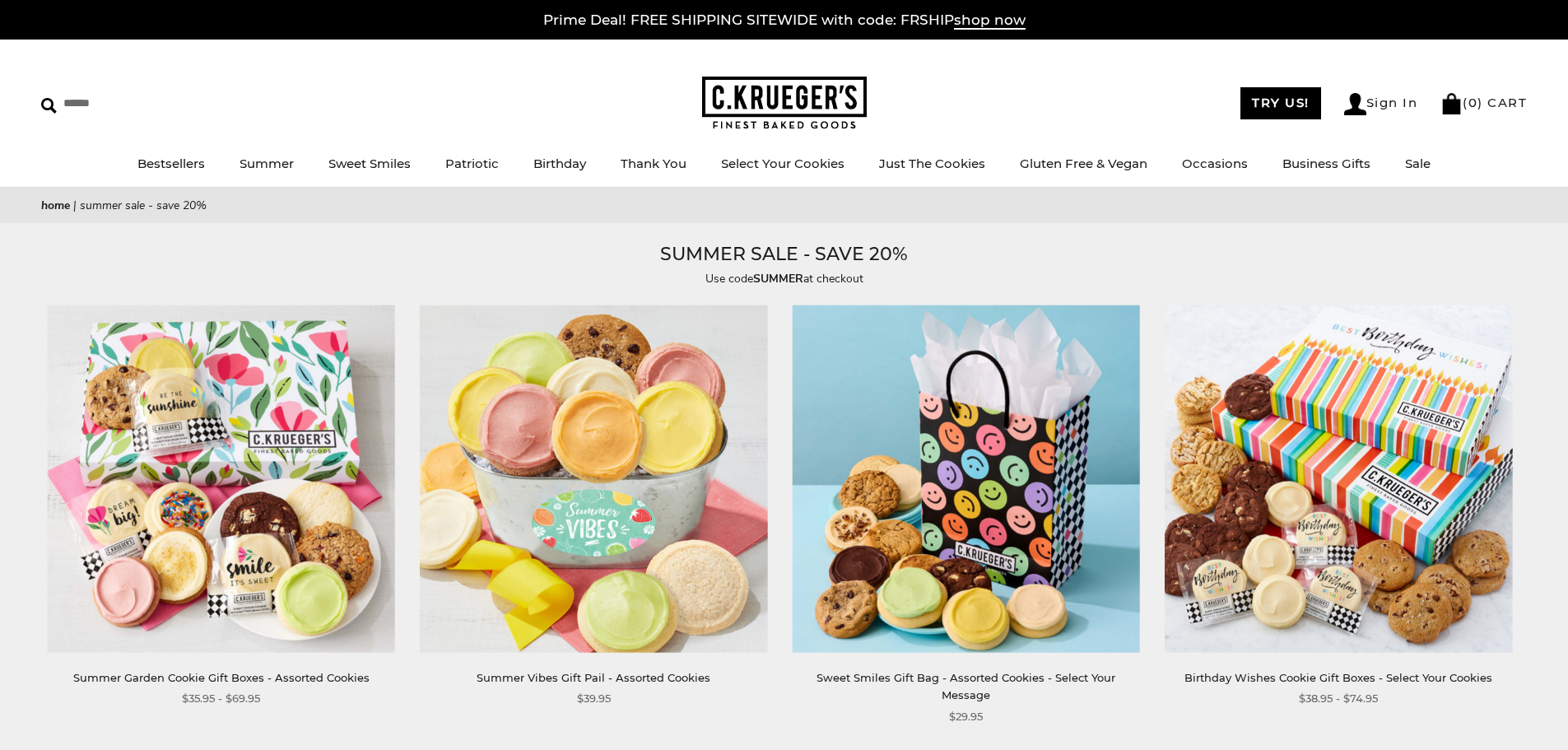 click at bounding box center [966, 479] 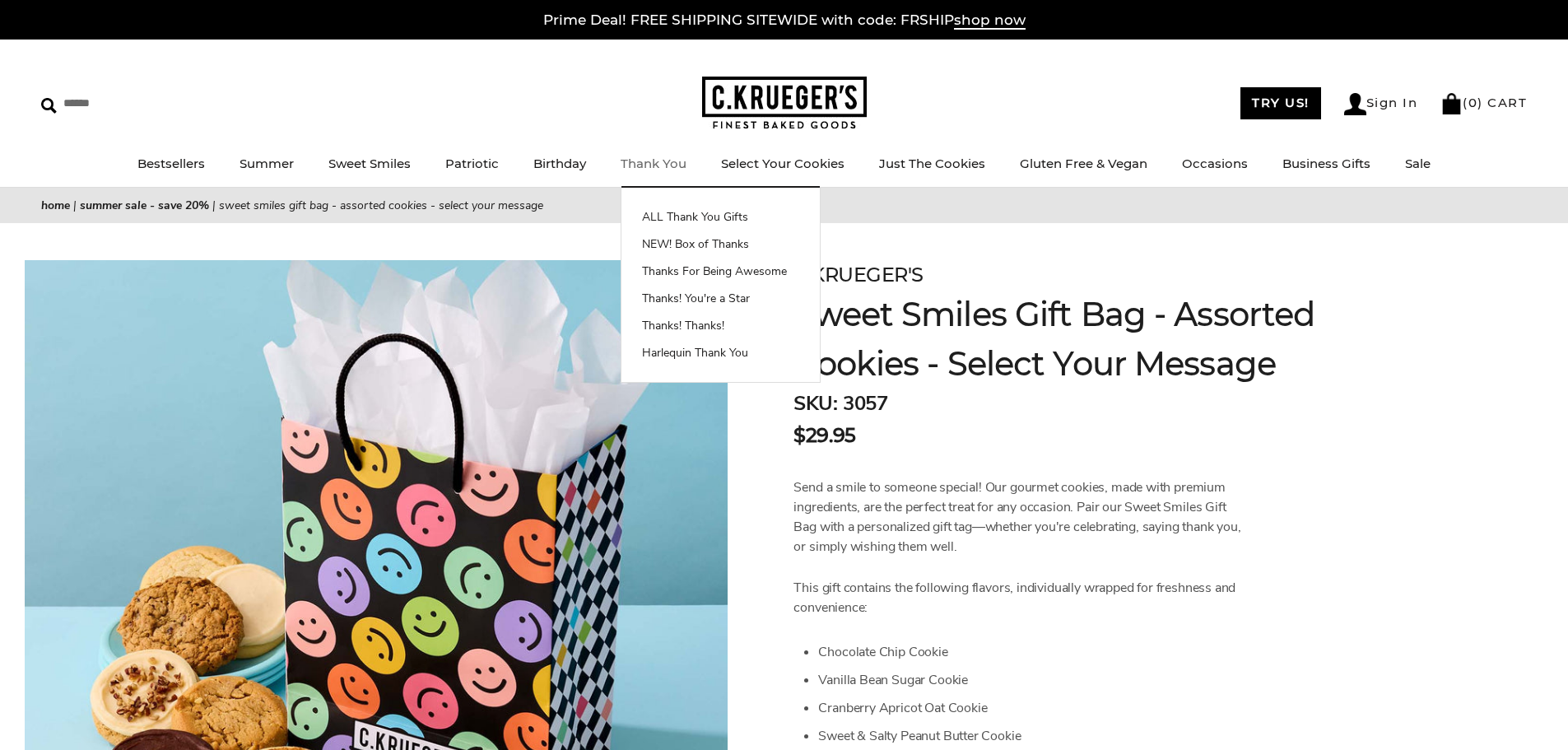 scroll, scrollTop: 0, scrollLeft: 0, axis: both 